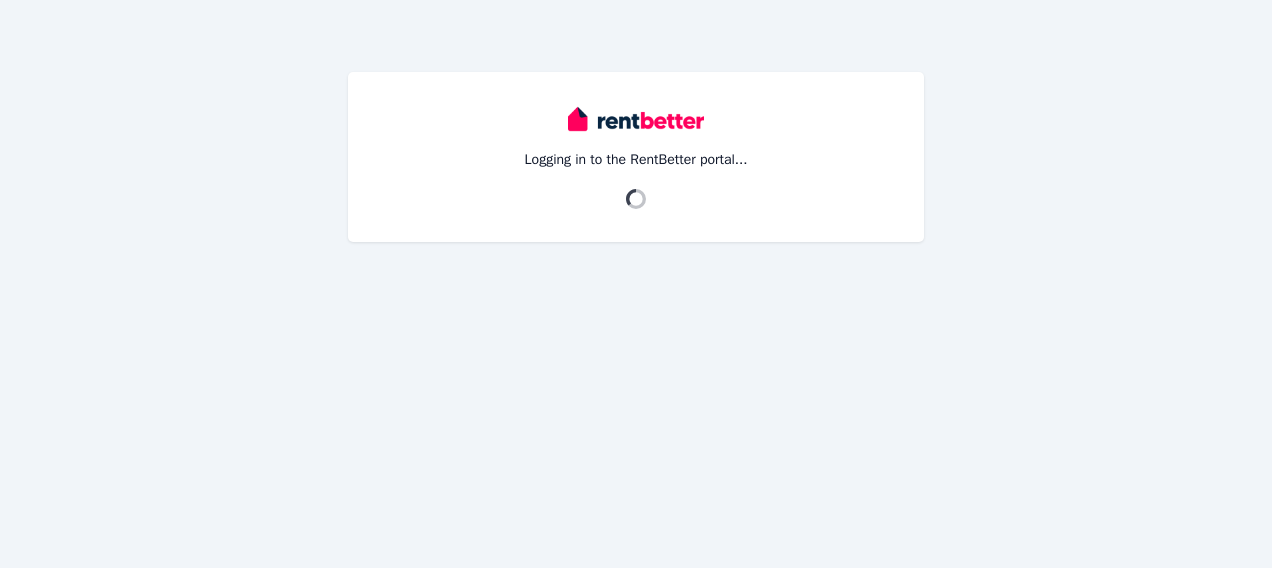 scroll, scrollTop: 0, scrollLeft: 0, axis: both 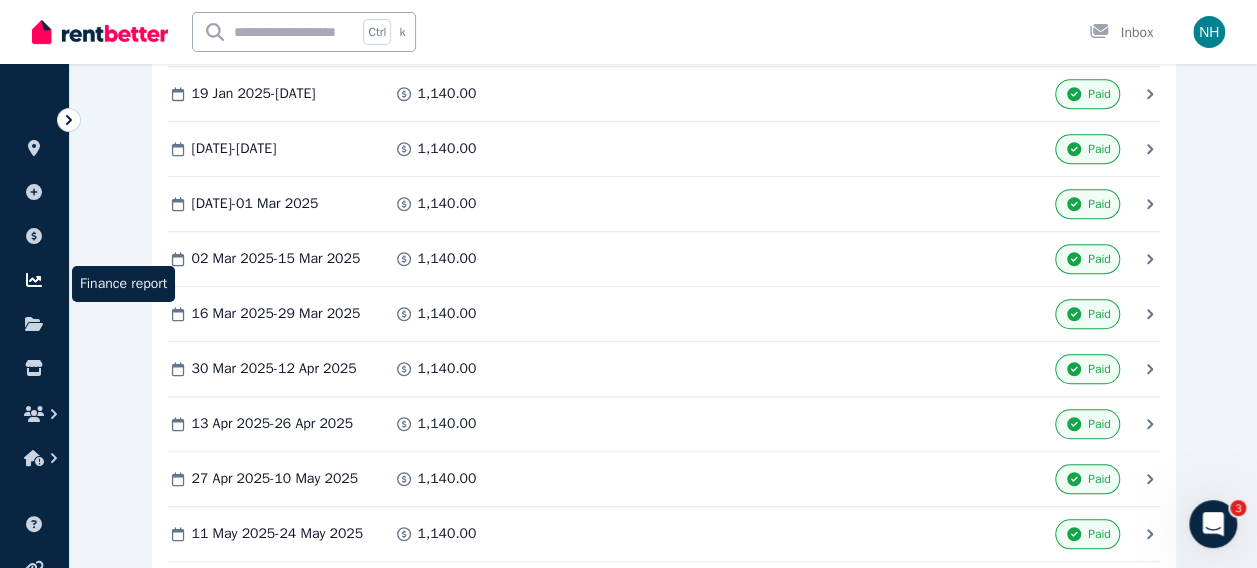 click 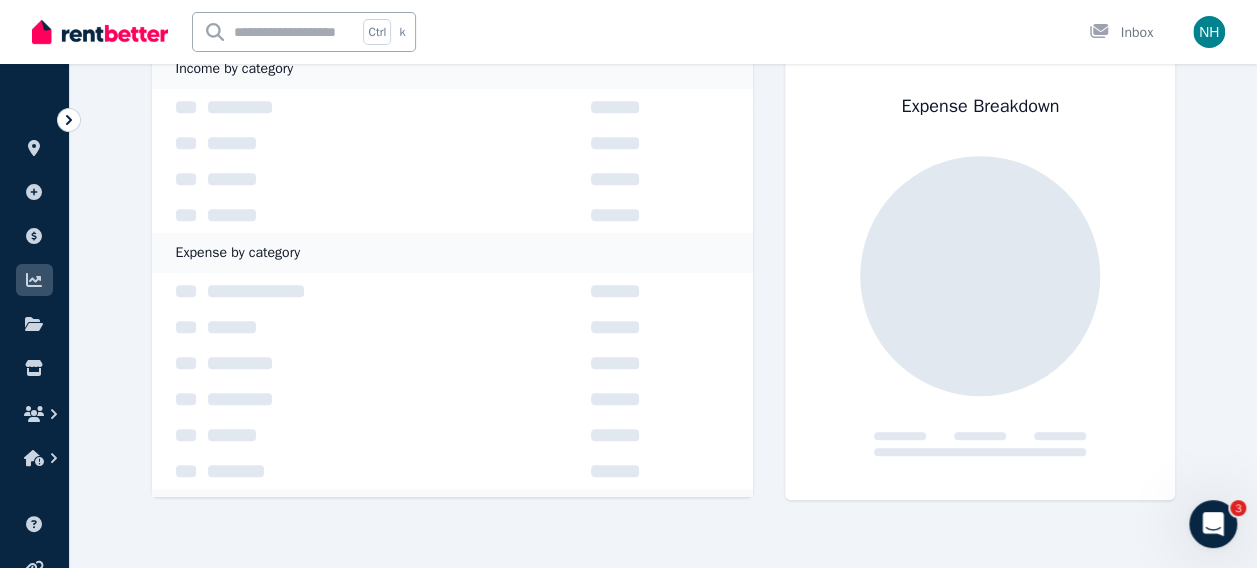 scroll, scrollTop: 0, scrollLeft: 0, axis: both 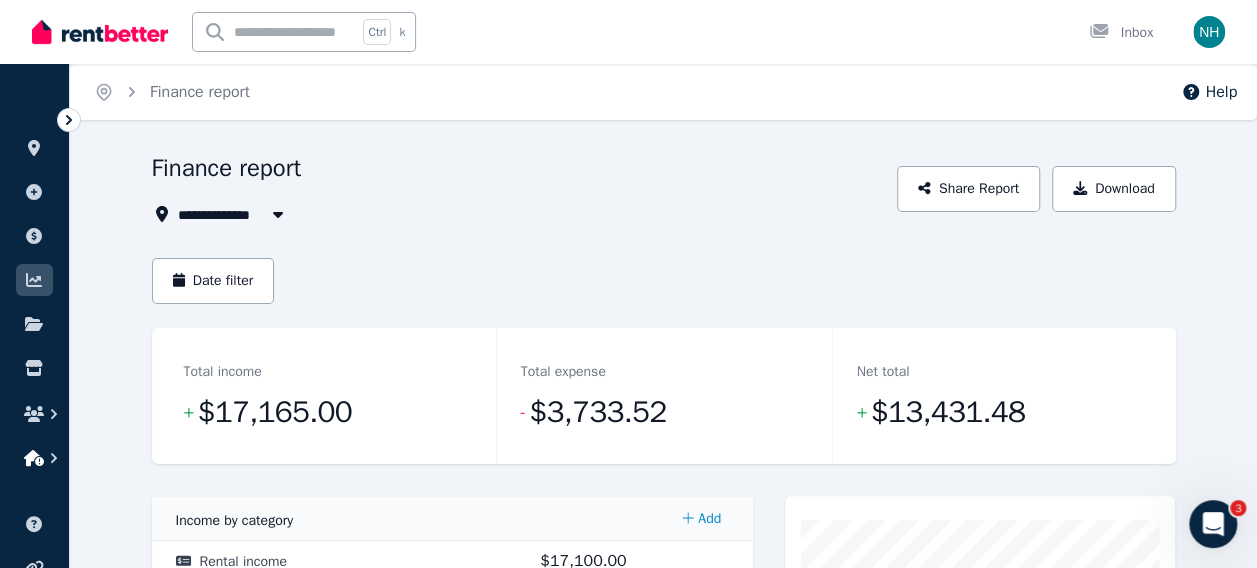 click 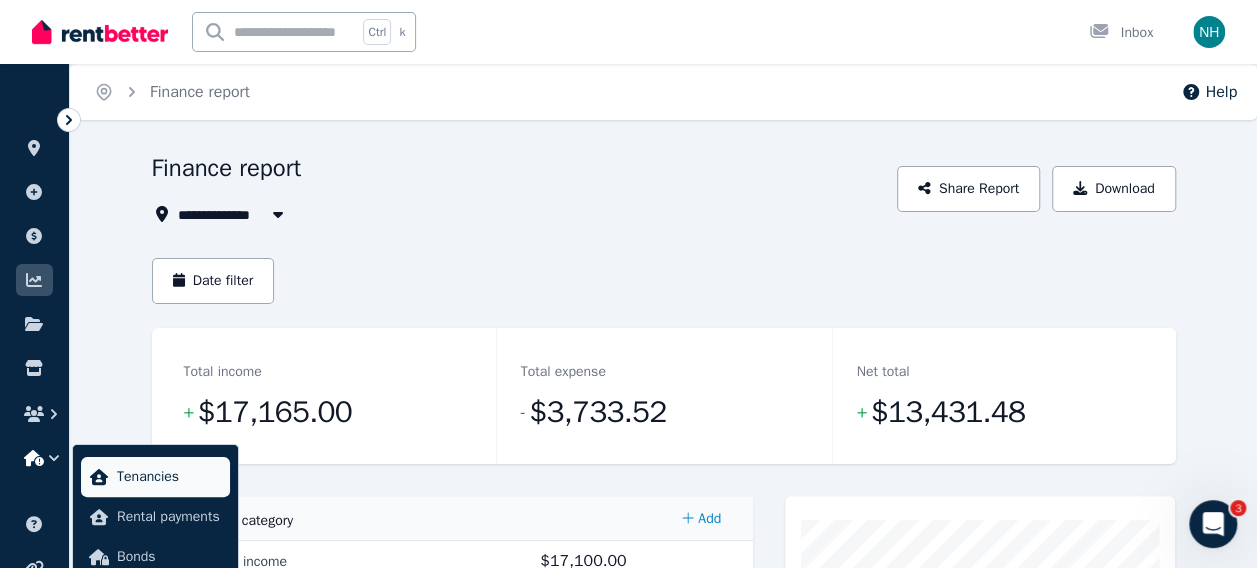 click on "Tenancies" at bounding box center [169, 477] 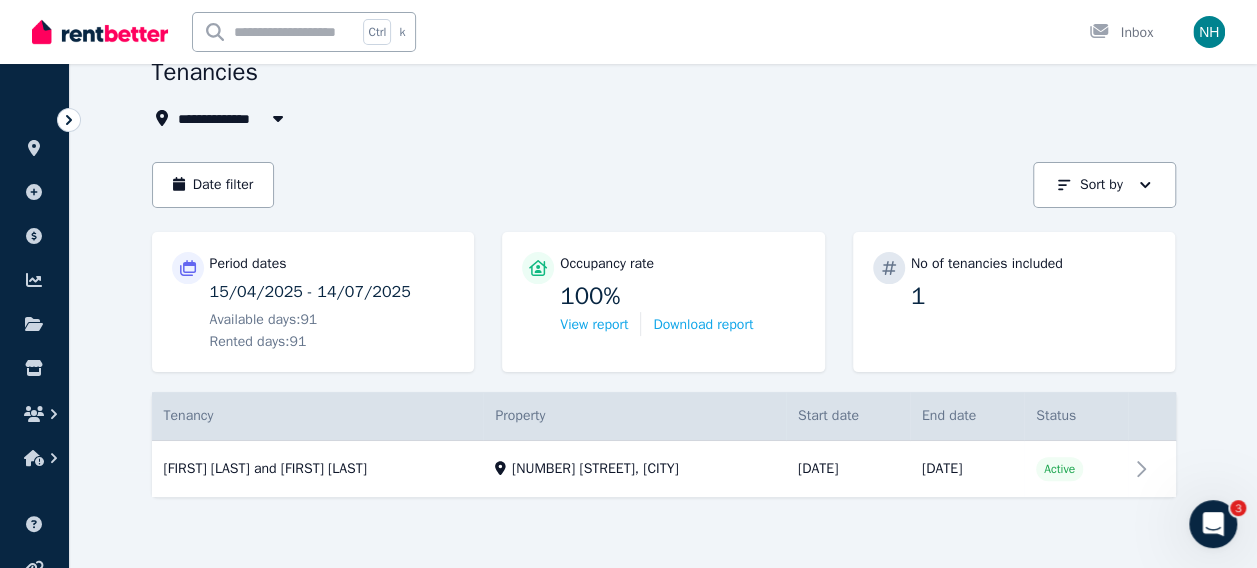 scroll, scrollTop: 0, scrollLeft: 0, axis: both 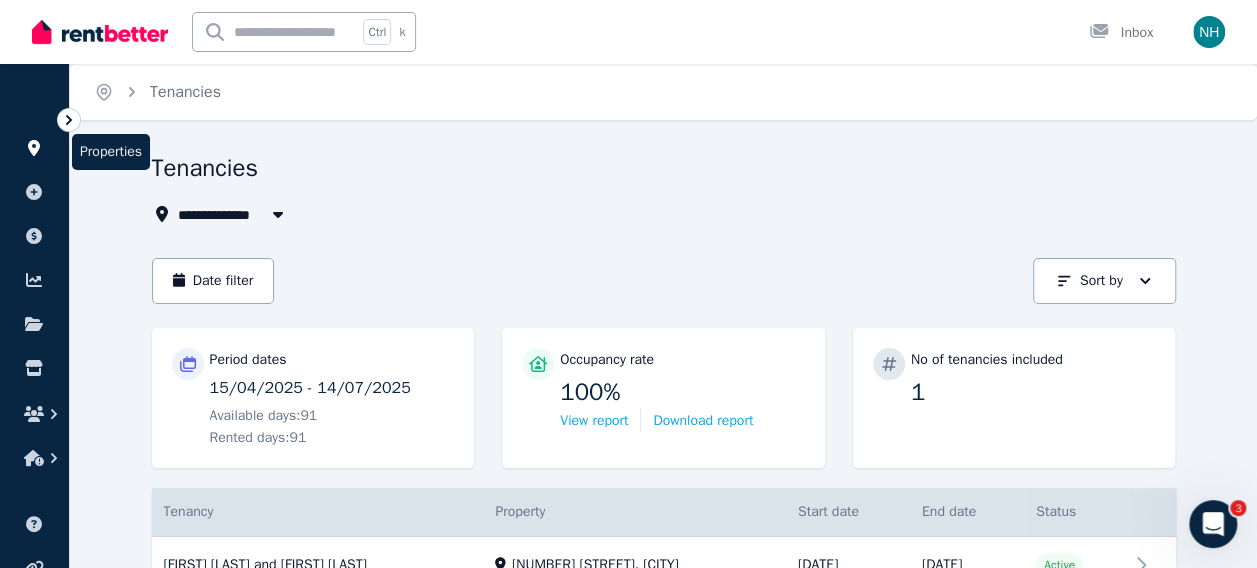 click 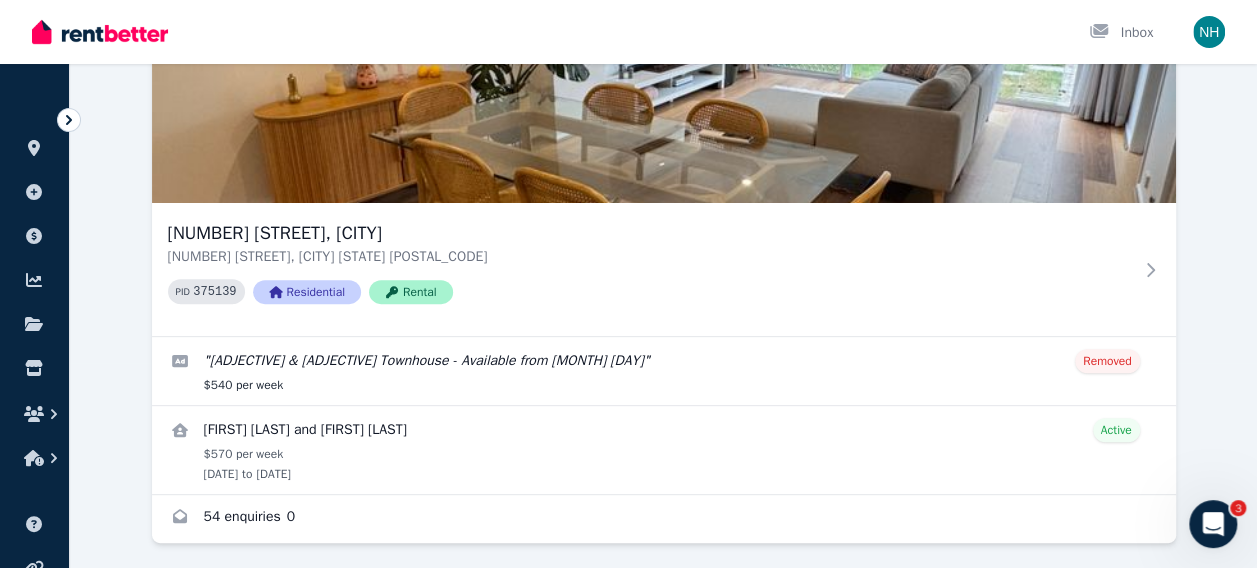 scroll, scrollTop: 213, scrollLeft: 0, axis: vertical 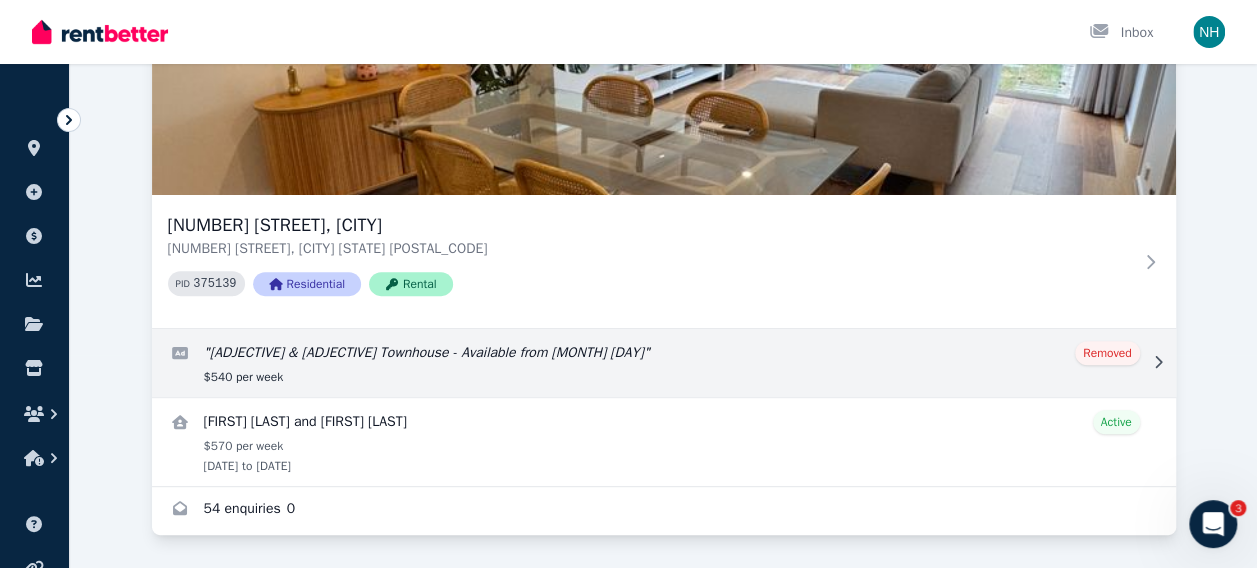 click at bounding box center (664, 363) 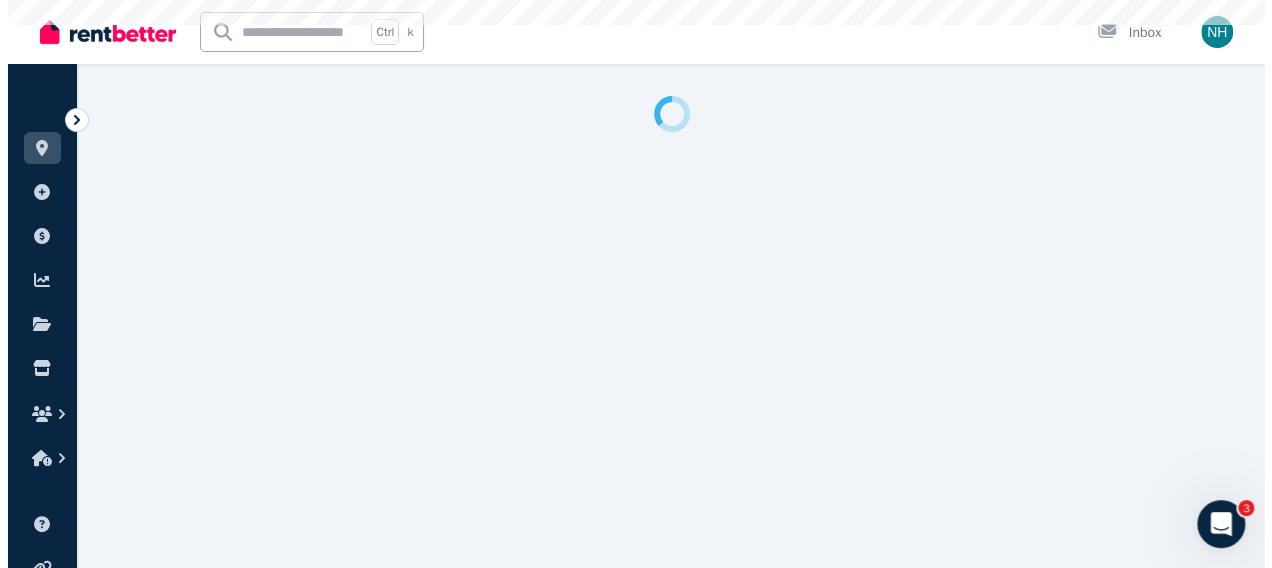 scroll, scrollTop: 0, scrollLeft: 0, axis: both 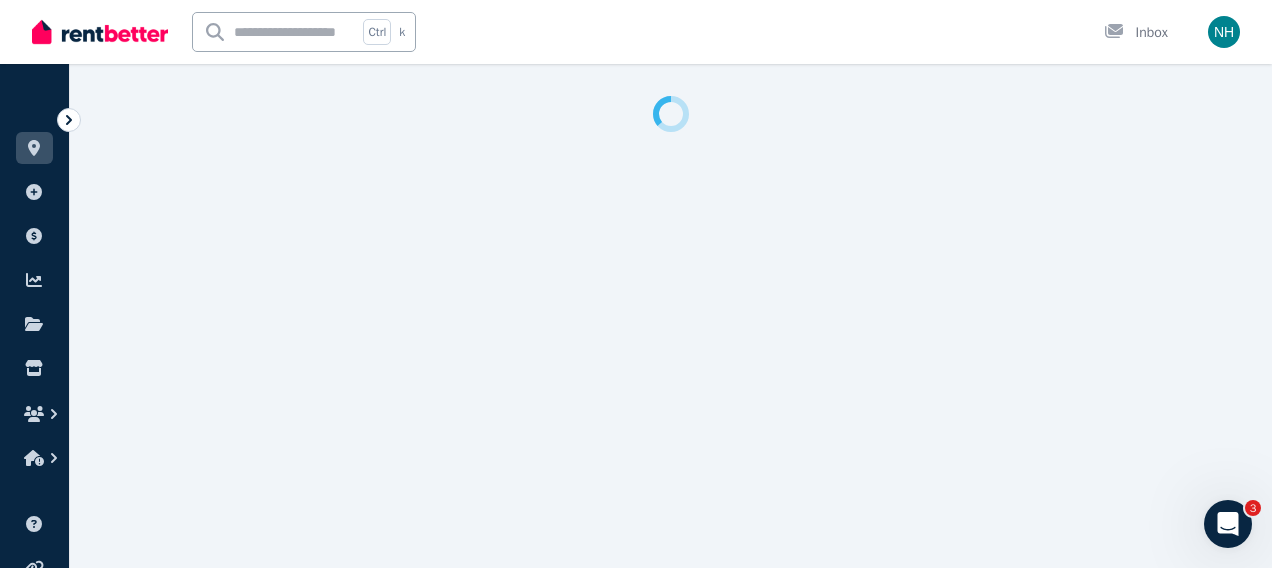 select on "**********" 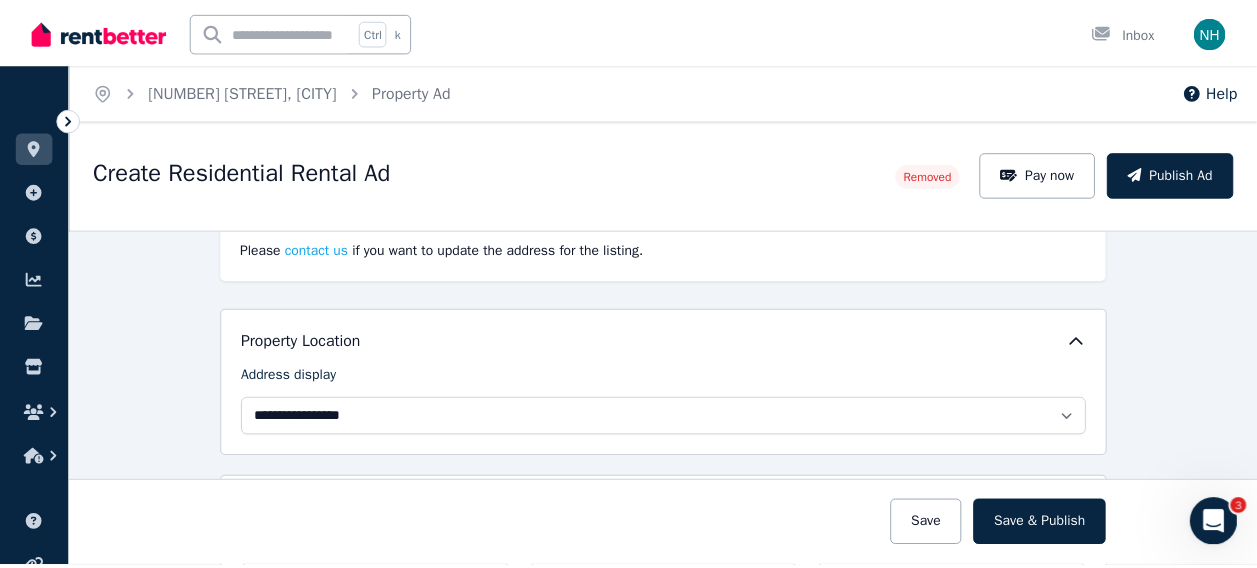 scroll, scrollTop: 101, scrollLeft: 0, axis: vertical 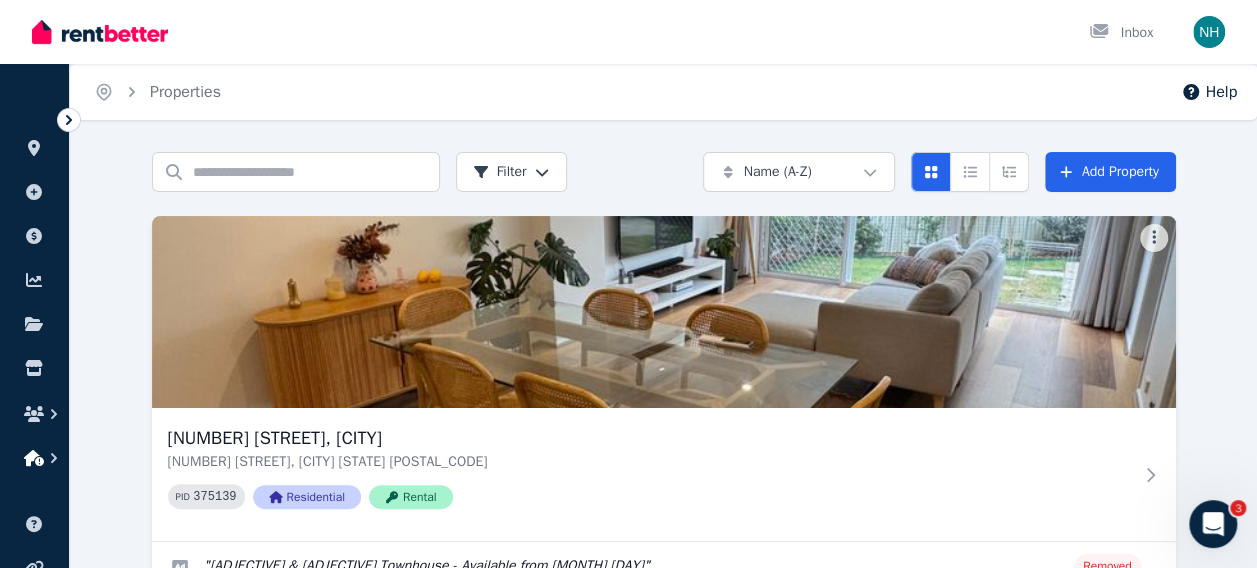 click 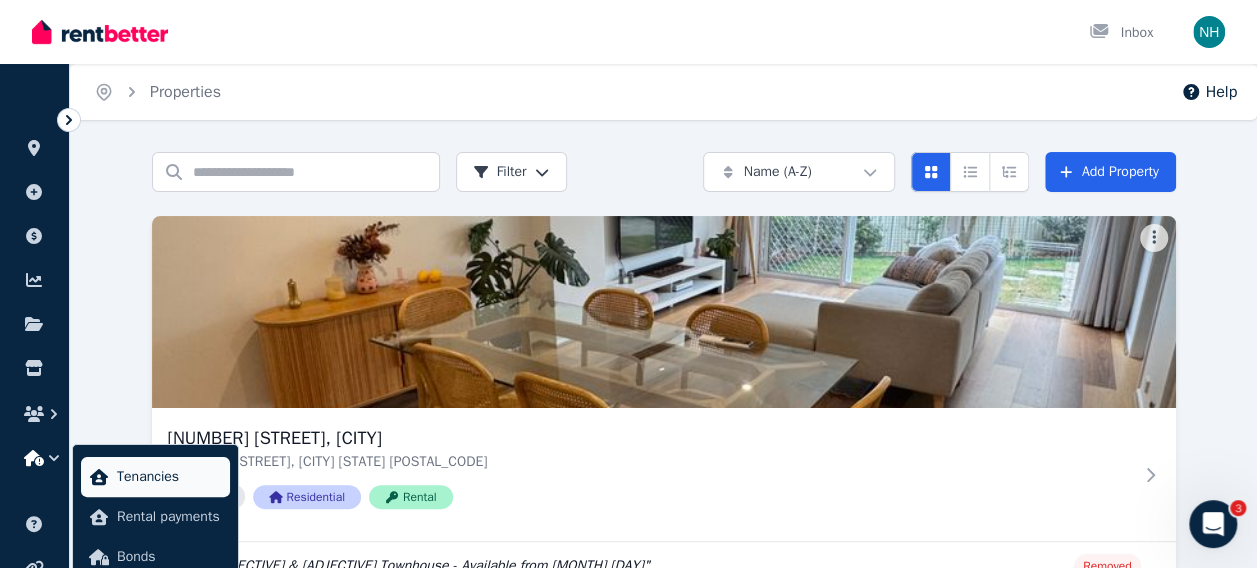 click on "Tenancies" at bounding box center [169, 477] 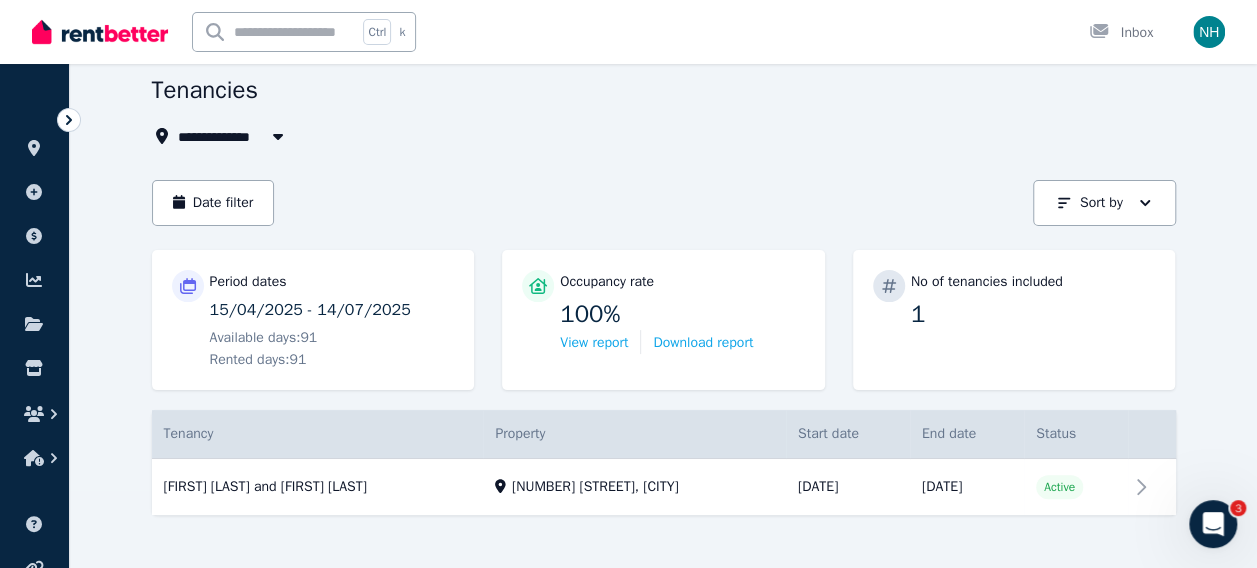 scroll, scrollTop: 96, scrollLeft: 0, axis: vertical 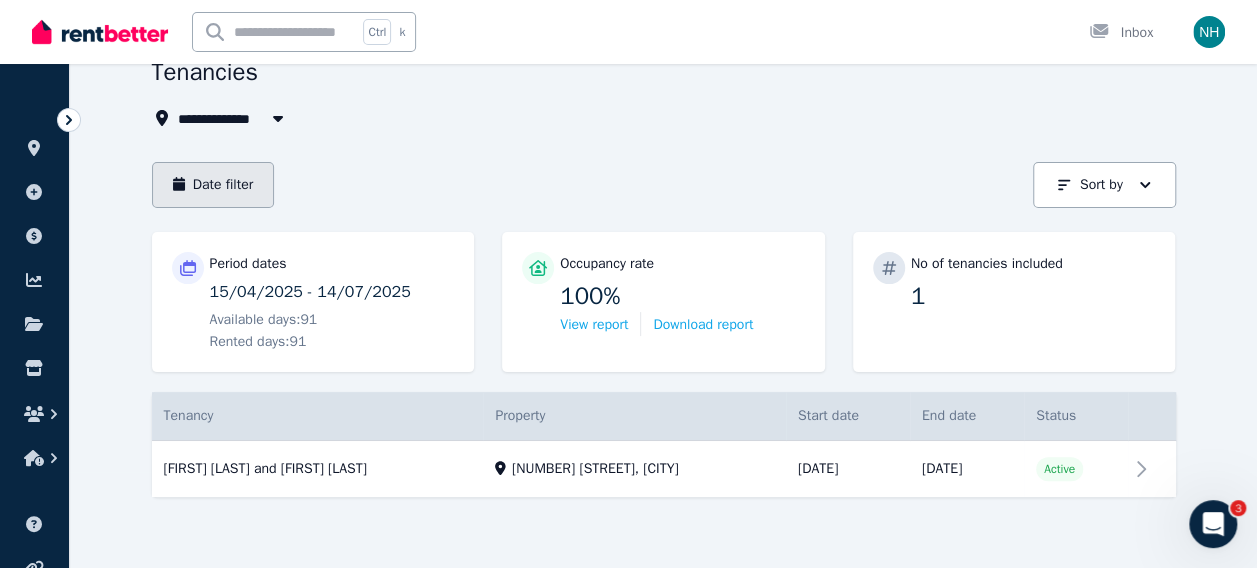 click on "Date filter" at bounding box center (213, 185) 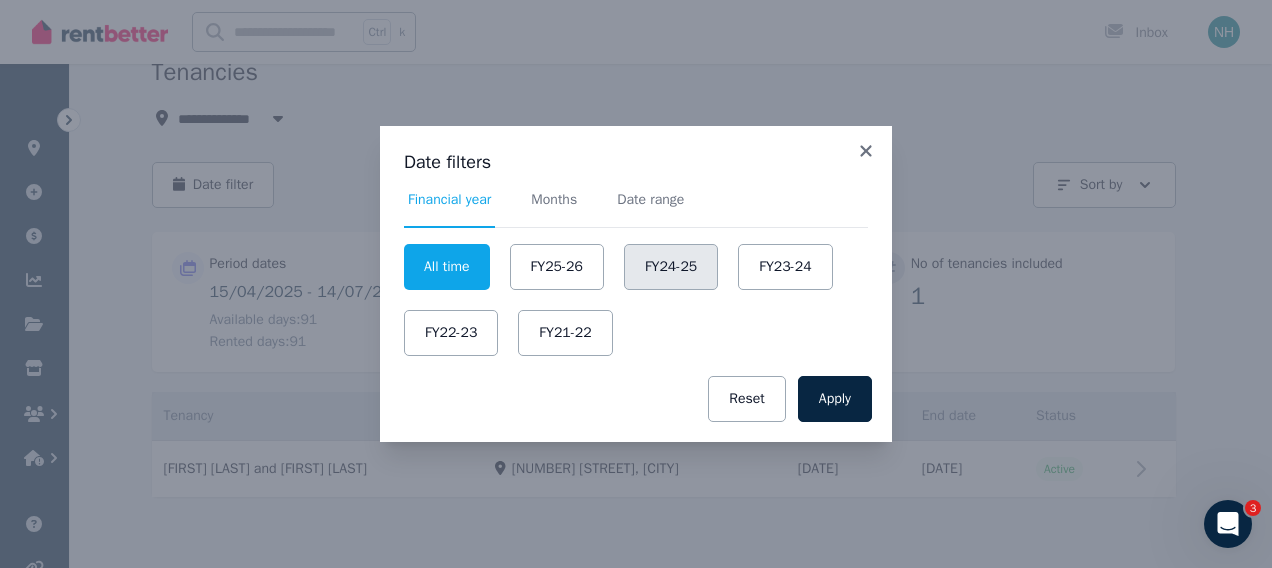 click on "FY24-25" at bounding box center (671, 267) 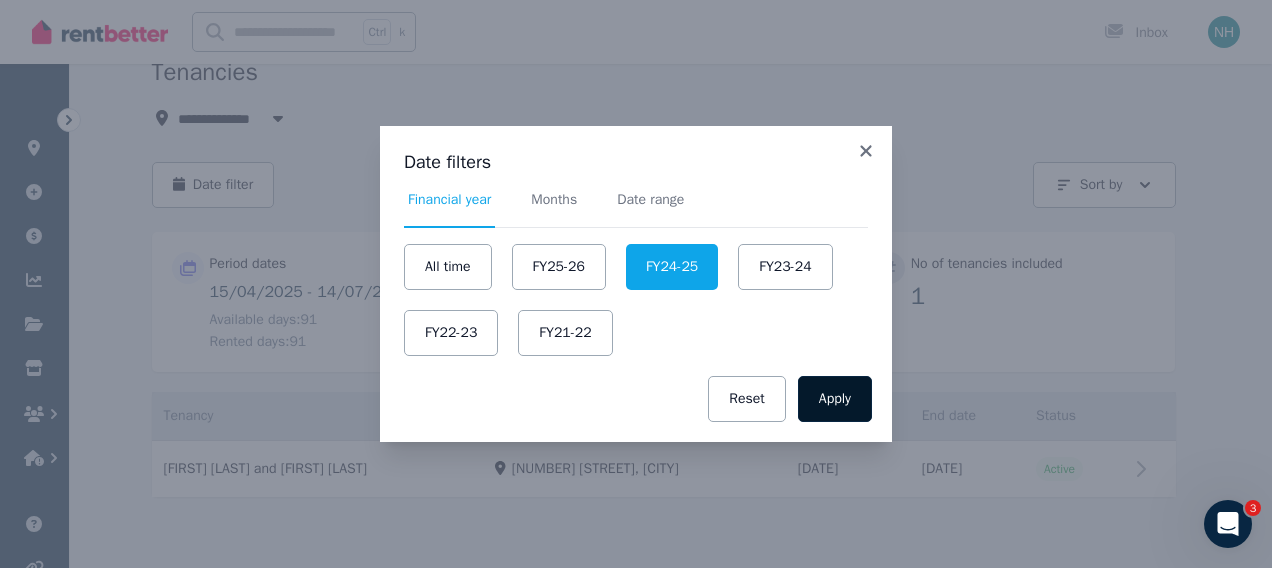click on "Apply" at bounding box center (835, 399) 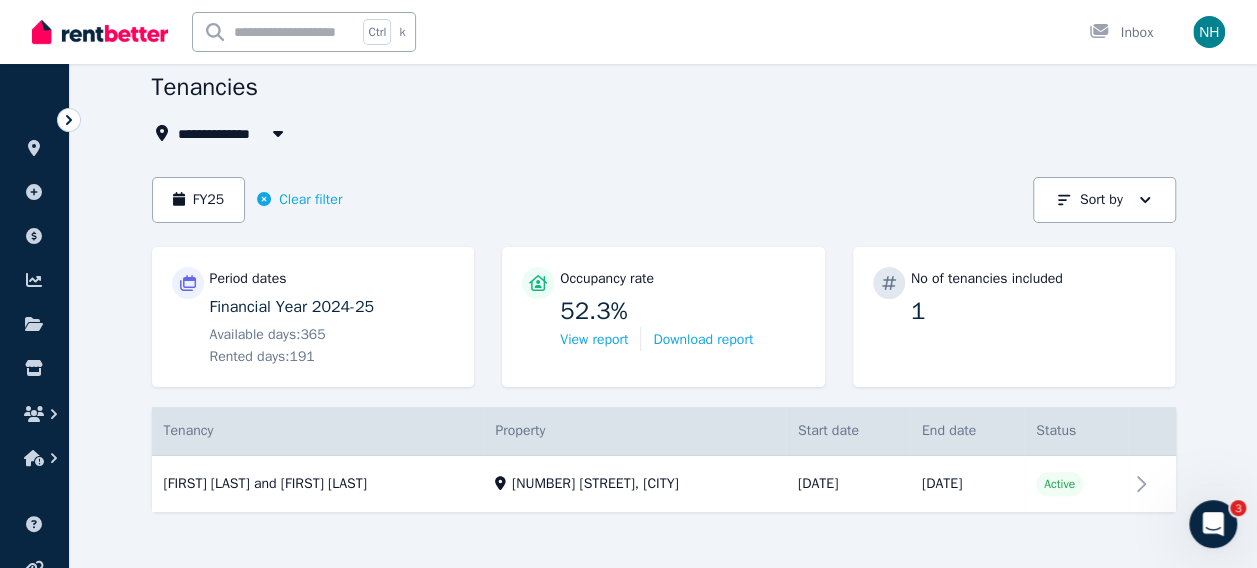scroll, scrollTop: 96, scrollLeft: 0, axis: vertical 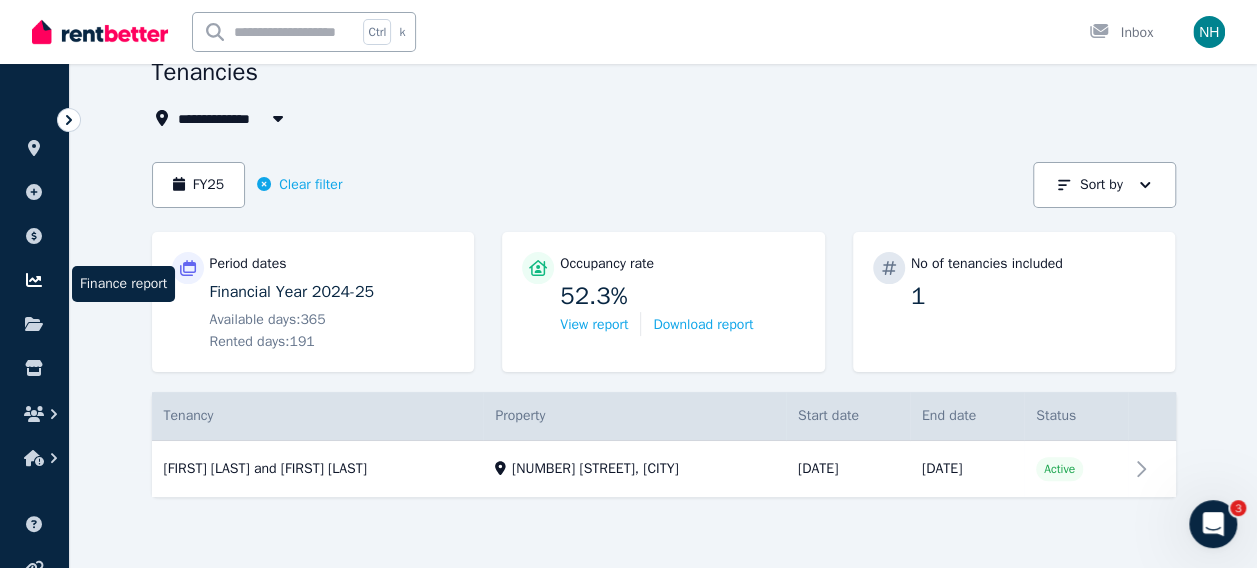 click 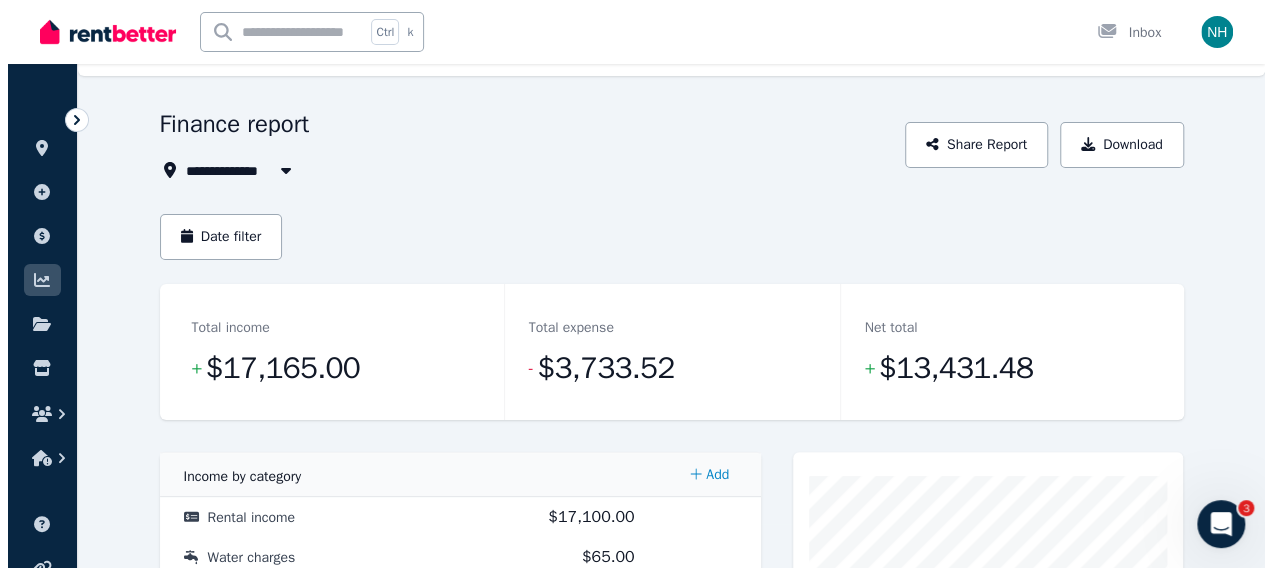 scroll, scrollTop: 32, scrollLeft: 0, axis: vertical 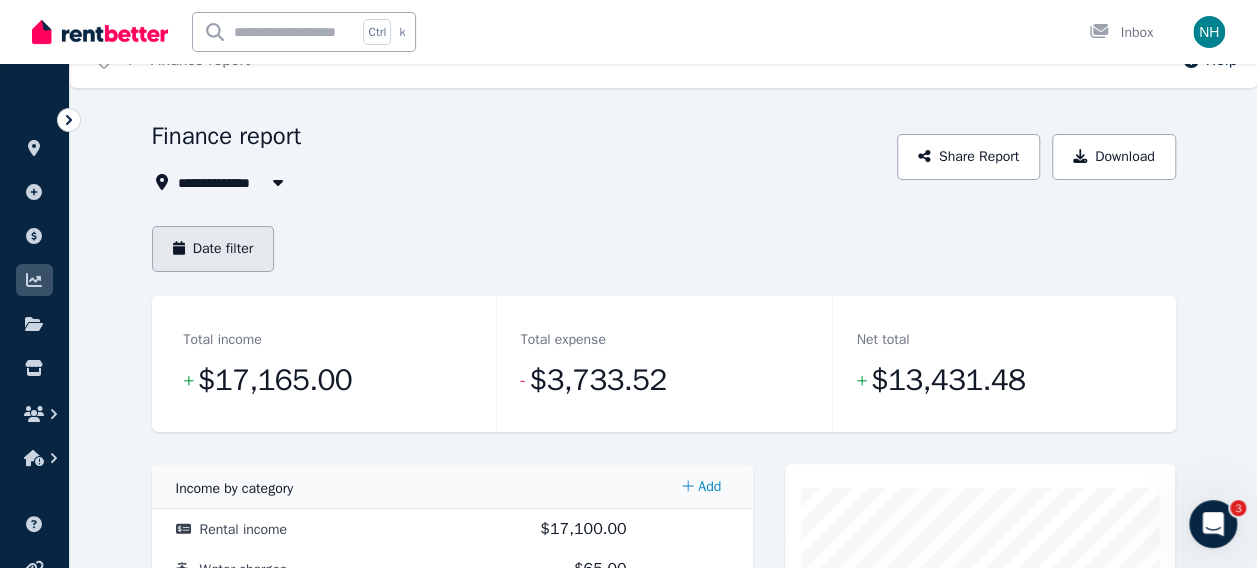 click on "Date filter" at bounding box center (213, 249) 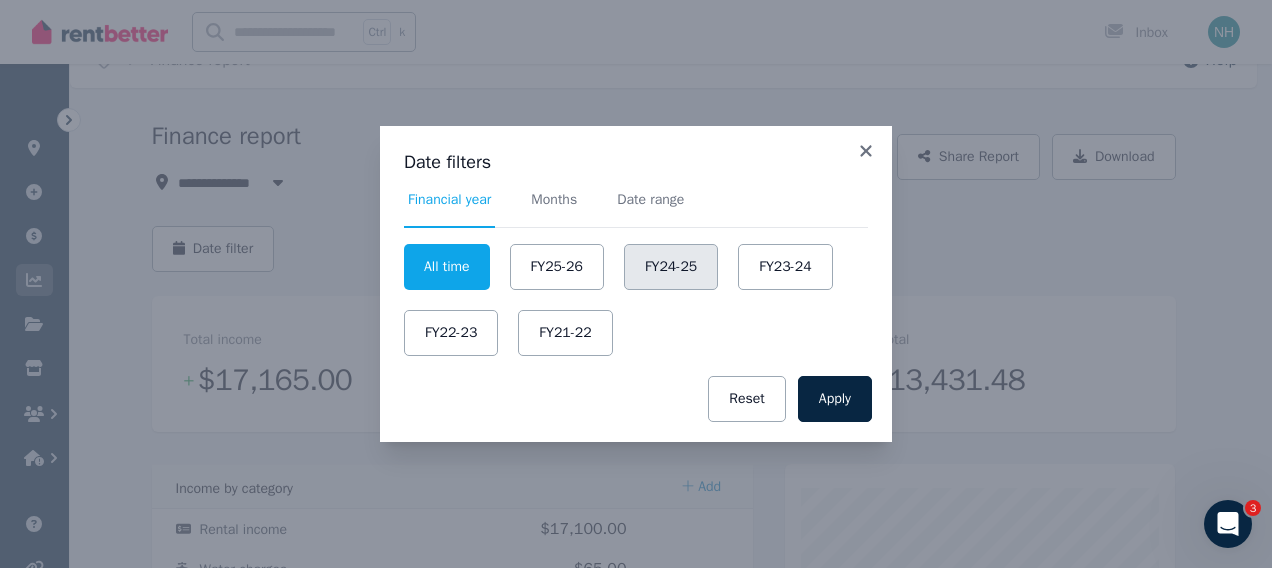 click on "FY24-25" at bounding box center [671, 267] 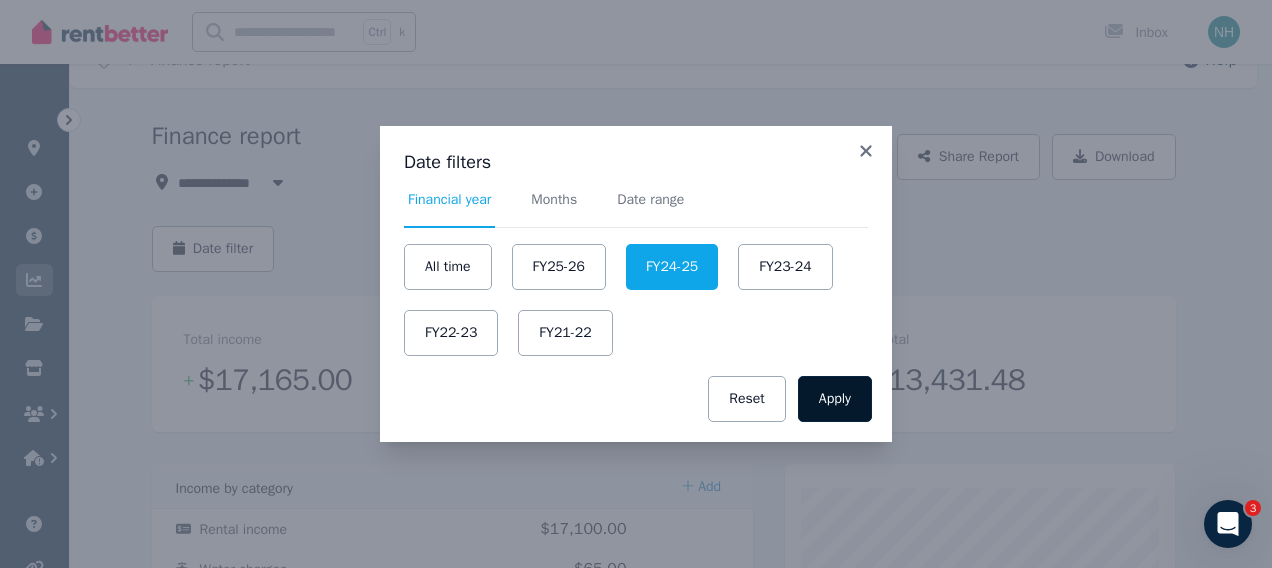 click on "Apply" at bounding box center (835, 399) 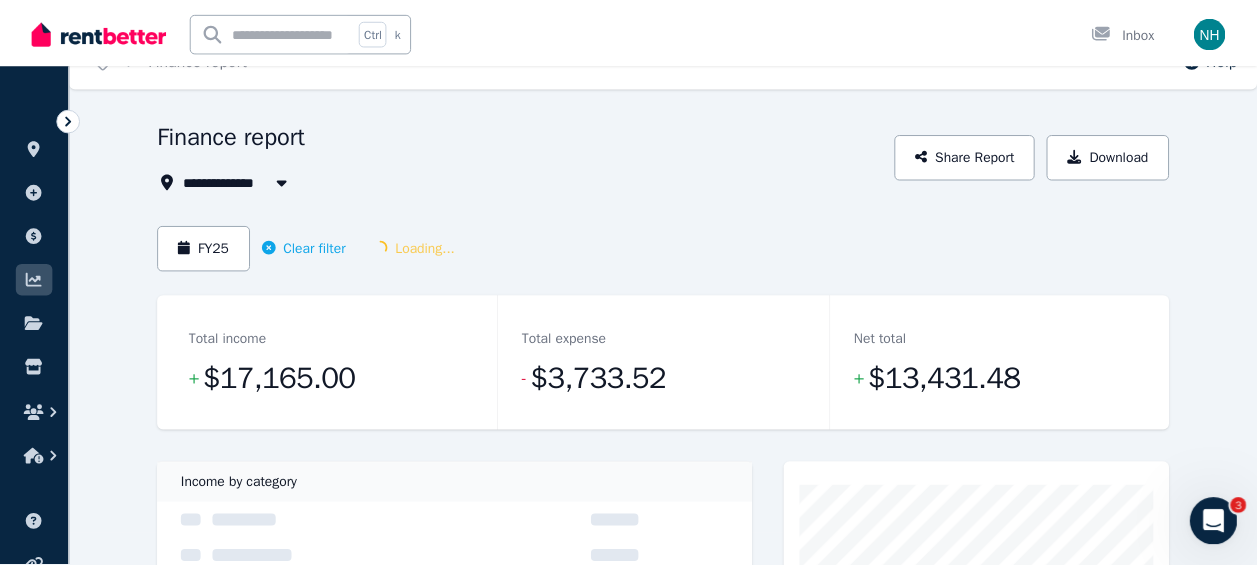 scroll, scrollTop: 0, scrollLeft: 0, axis: both 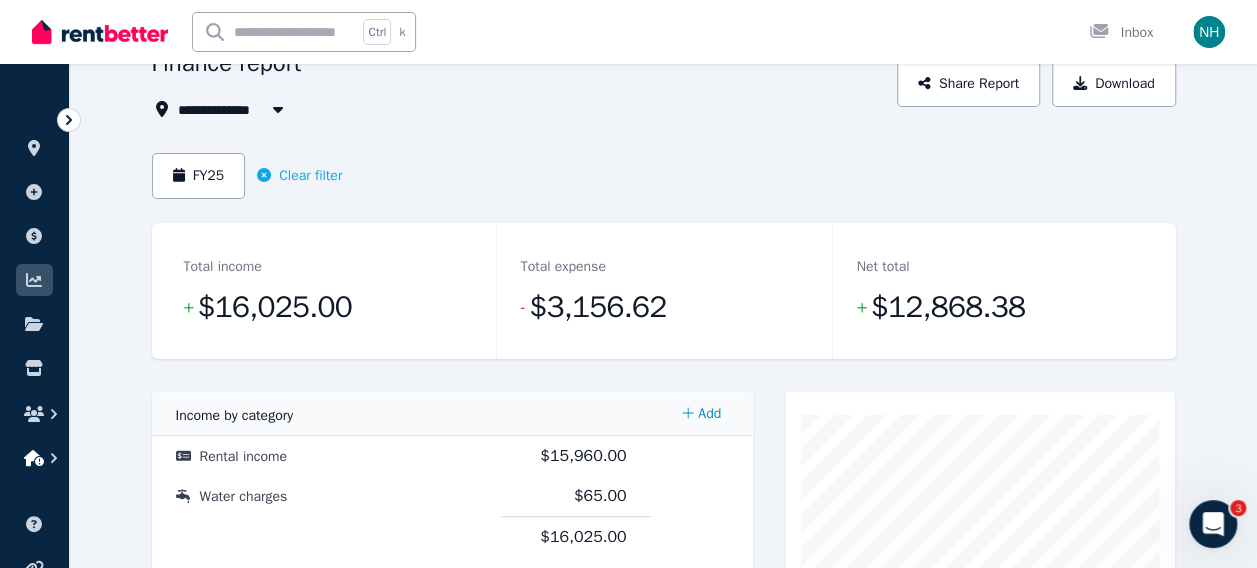 click 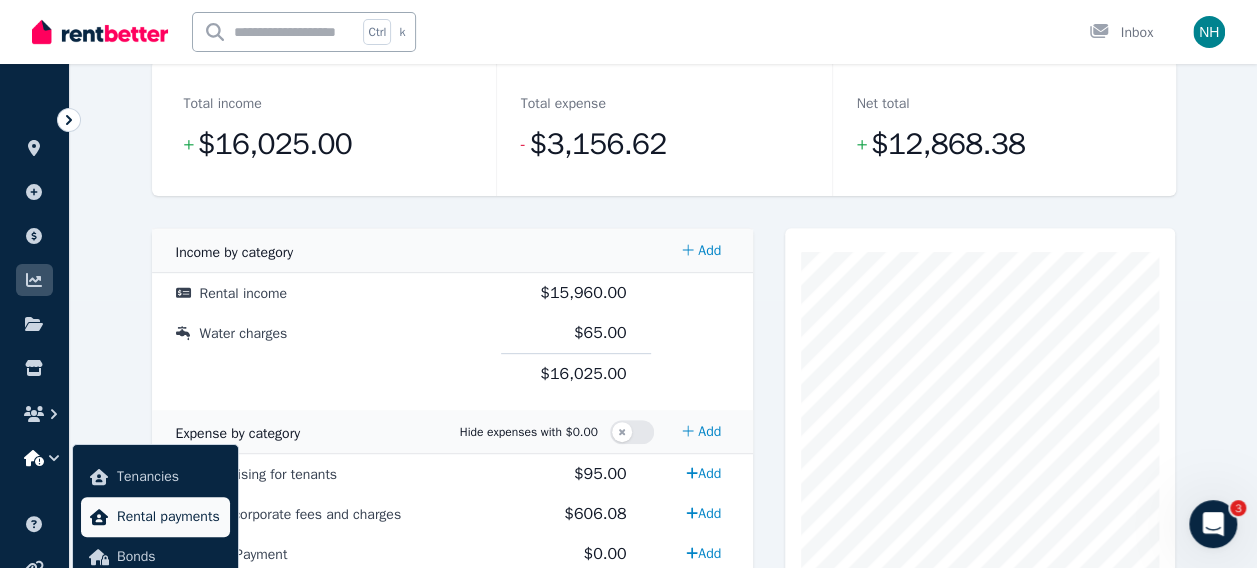 scroll, scrollTop: 269, scrollLeft: 0, axis: vertical 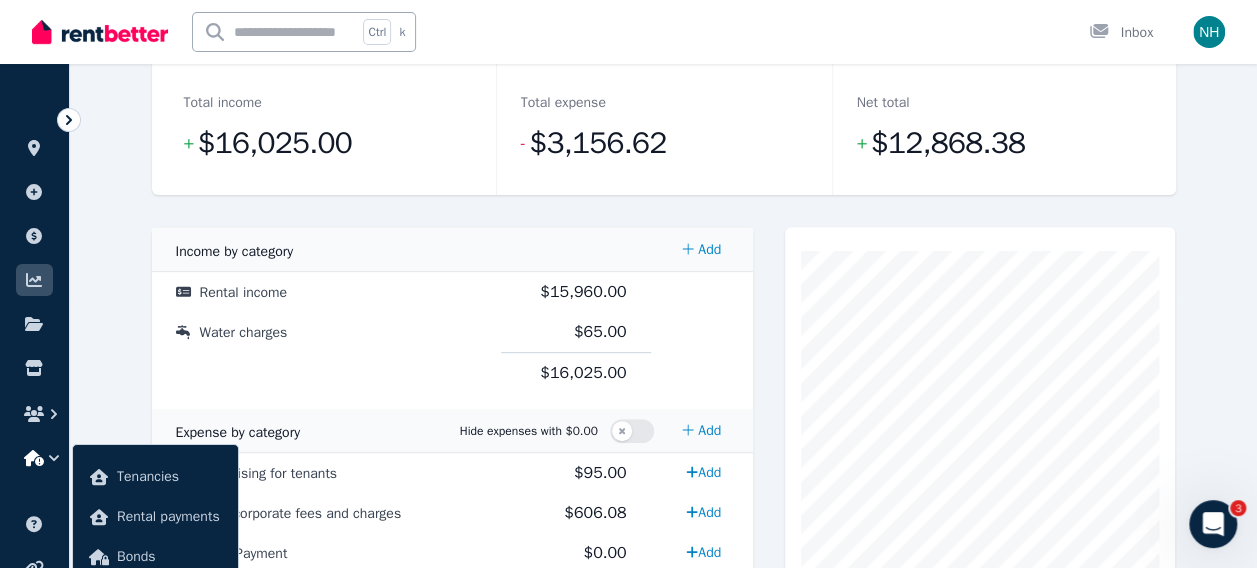 click on "**********" at bounding box center [663, 702] 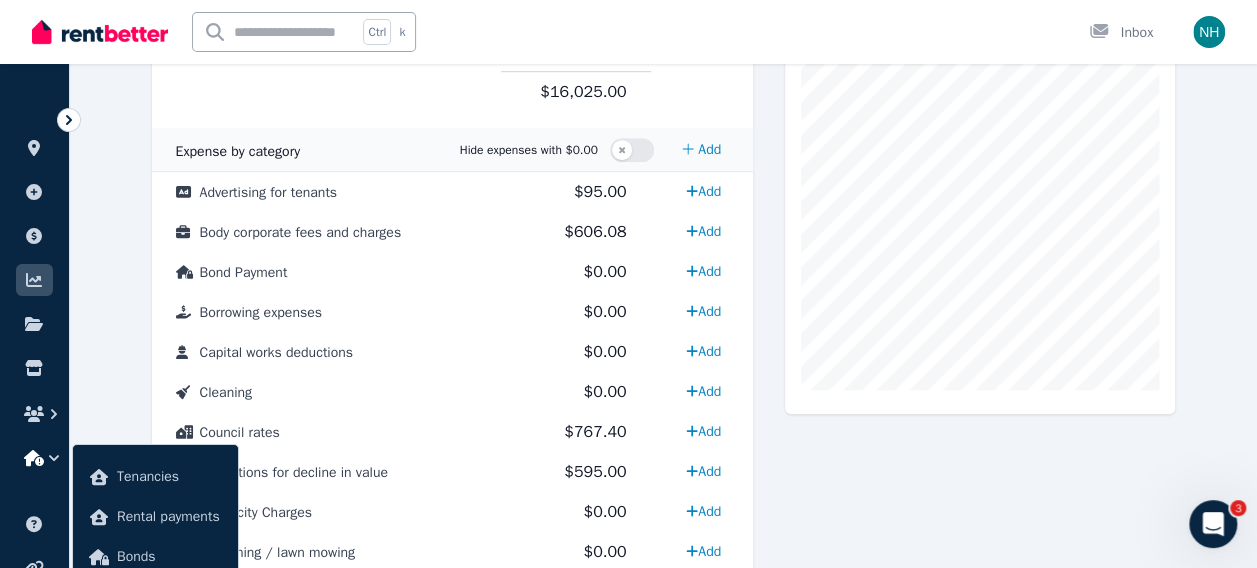 scroll, scrollTop: 542, scrollLeft: 0, axis: vertical 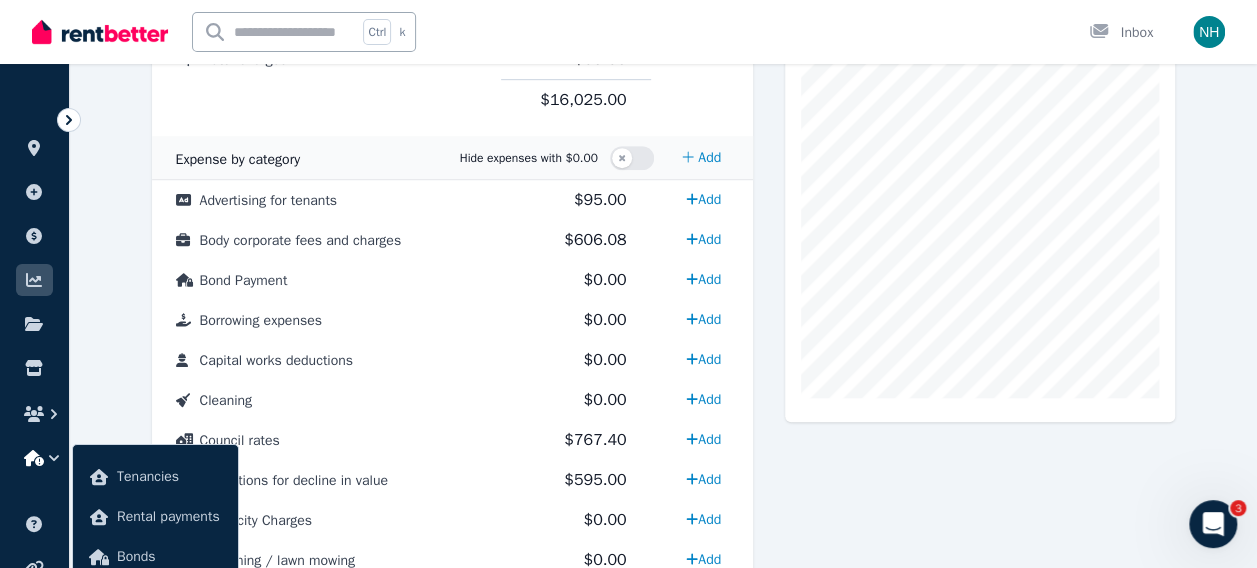 click 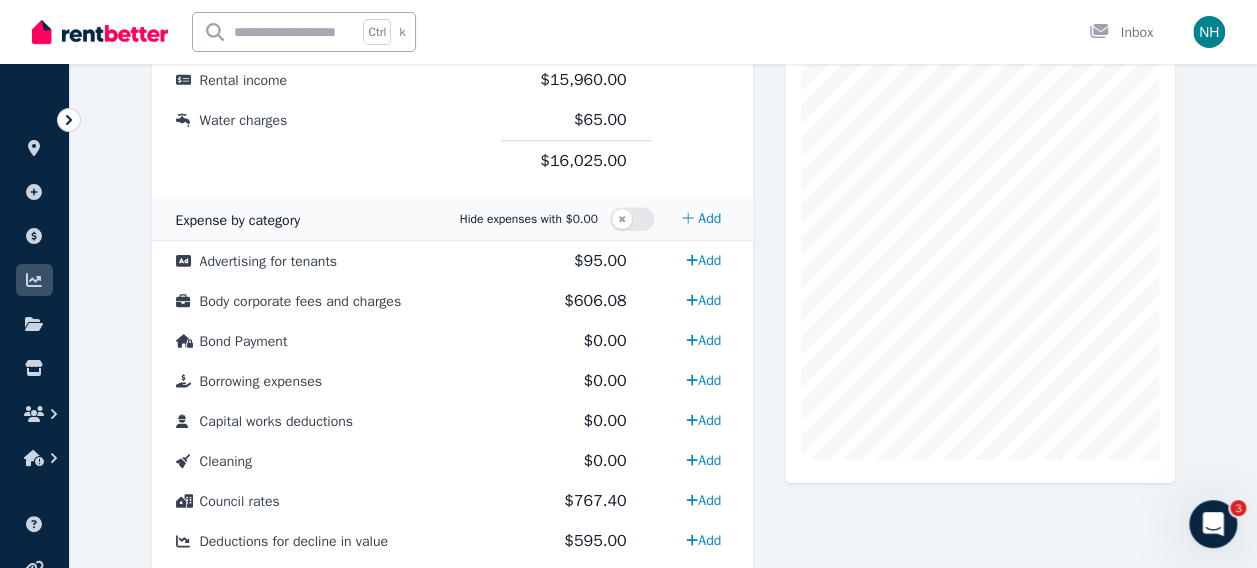 scroll, scrollTop: 483, scrollLeft: 0, axis: vertical 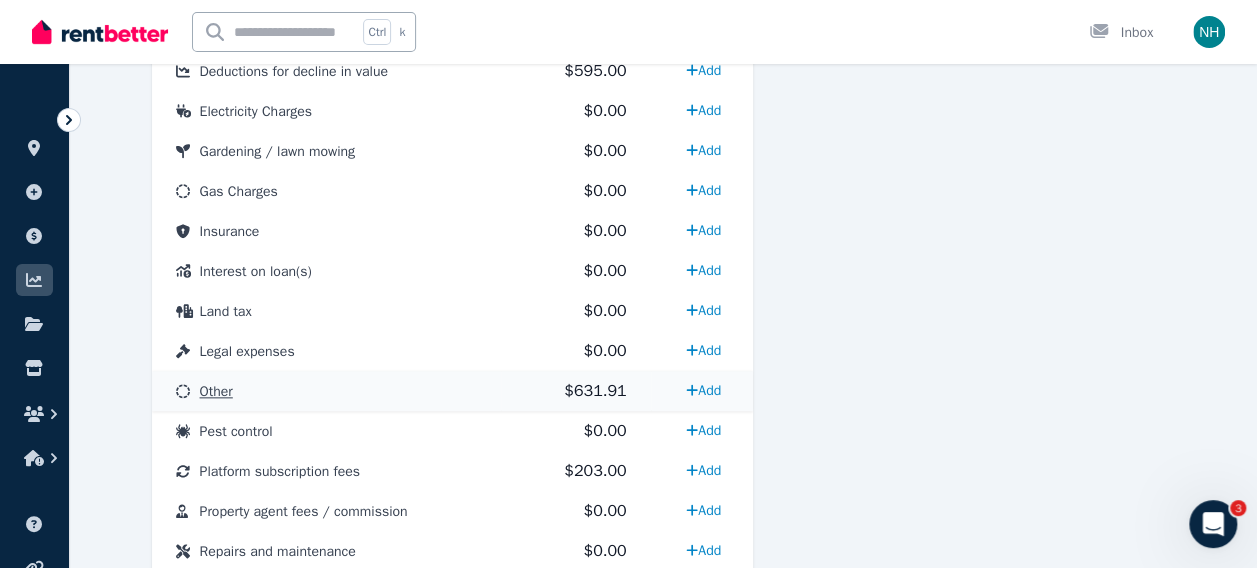 click on "$631.91" at bounding box center [595, 391] 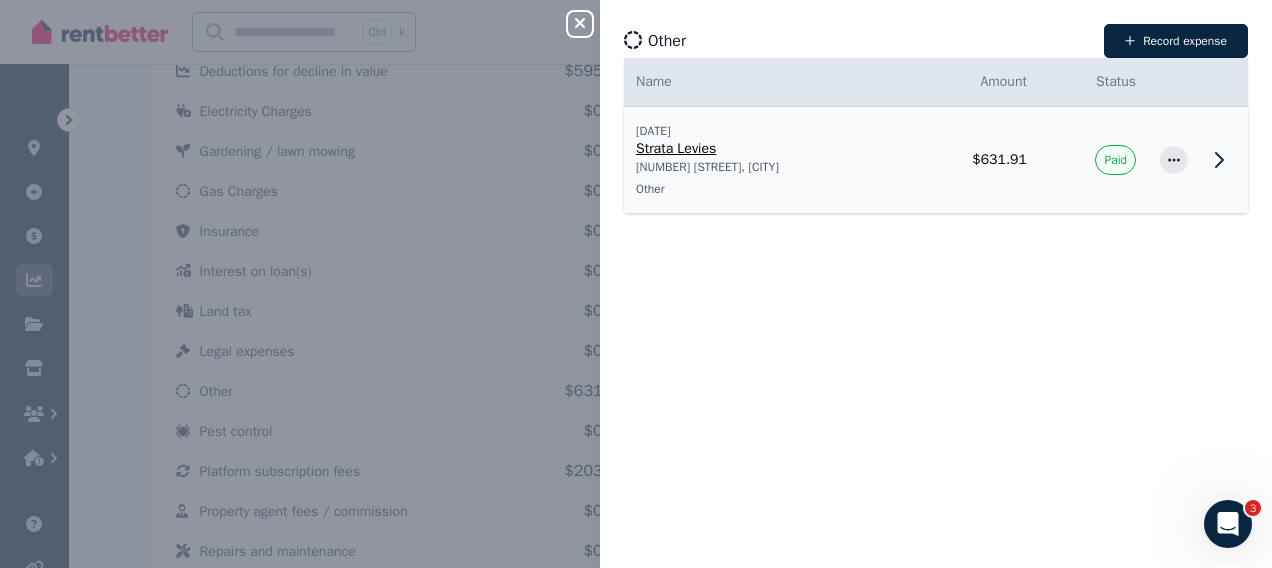 click on "[DATE] [STREET], [CITY] [TYPE]" at bounding box center (765, 160) 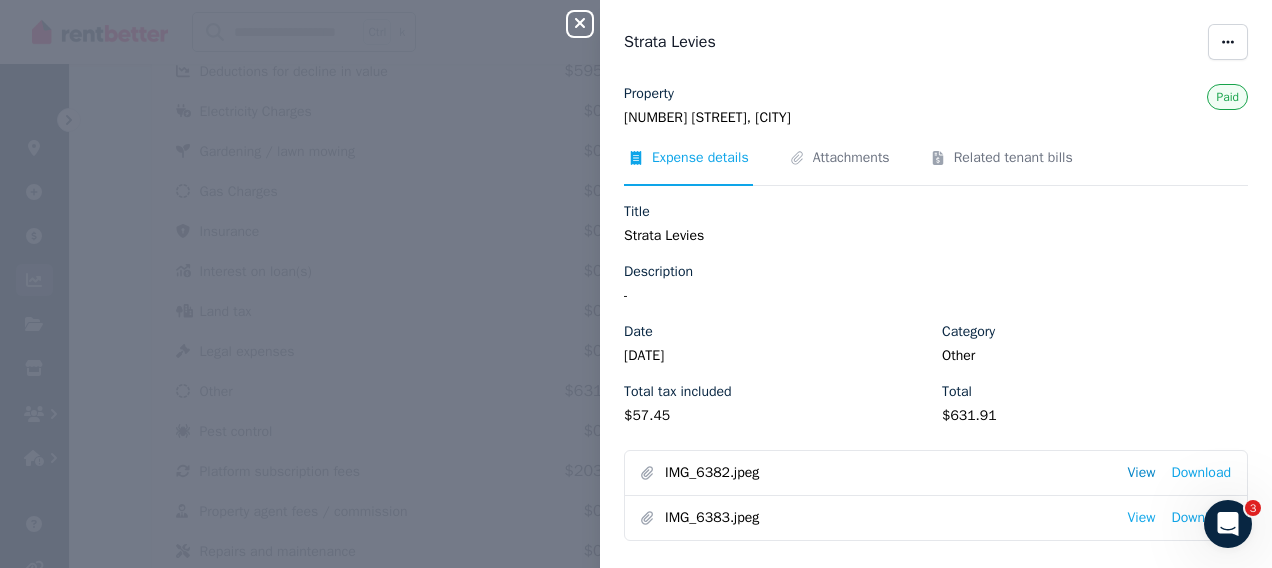 click on "View" at bounding box center [1141, 473] 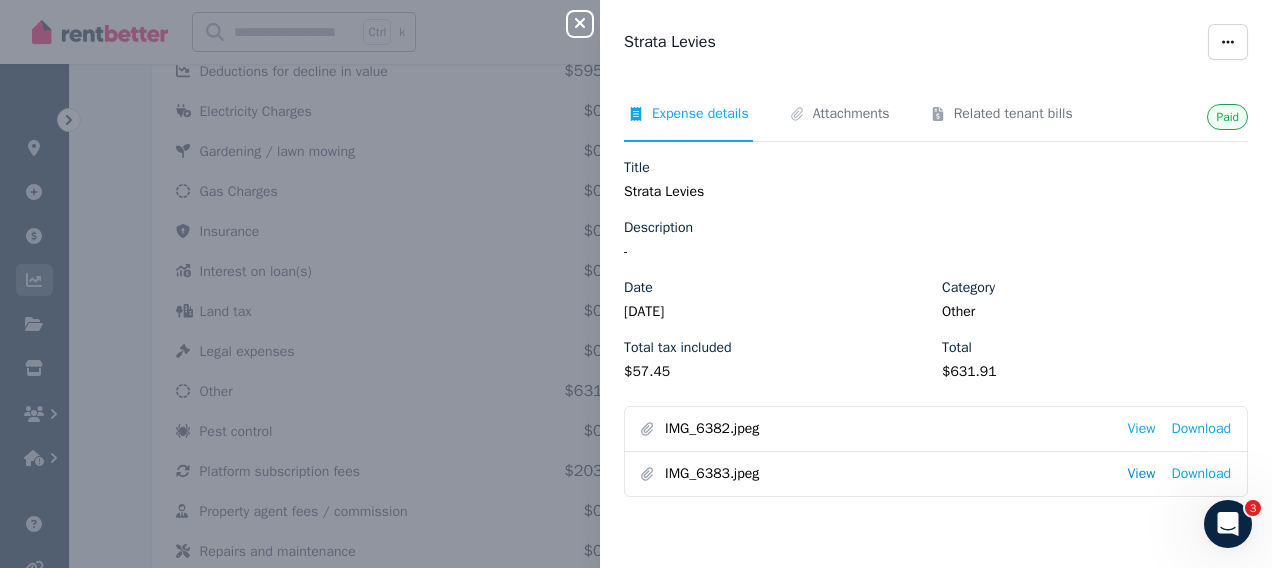 click on "View" at bounding box center (1141, 474) 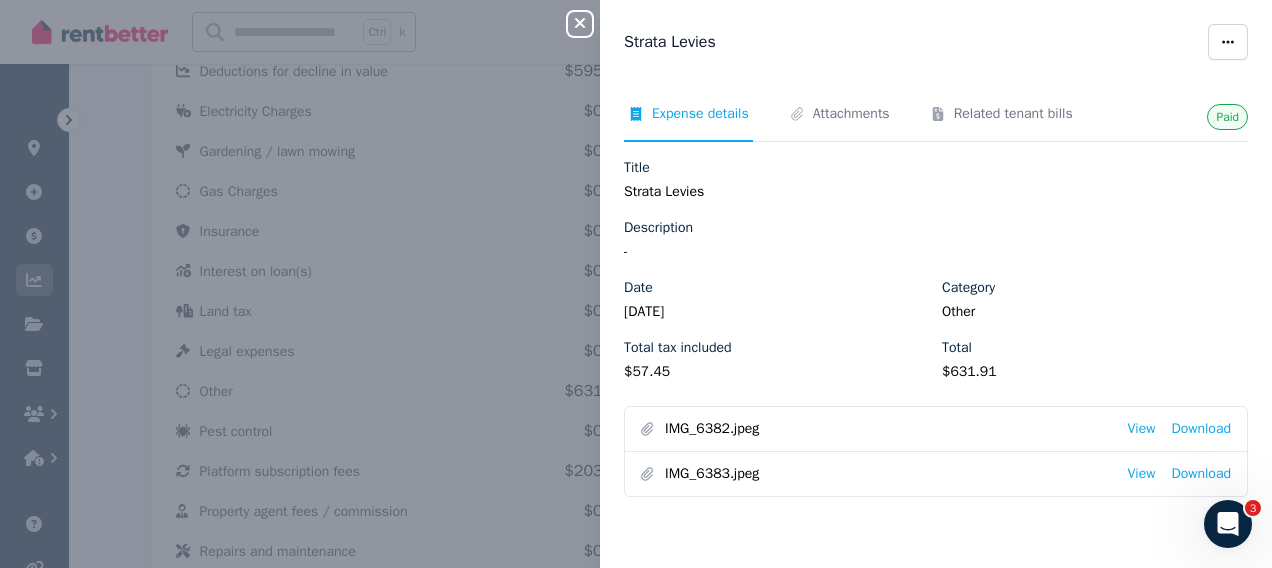 click 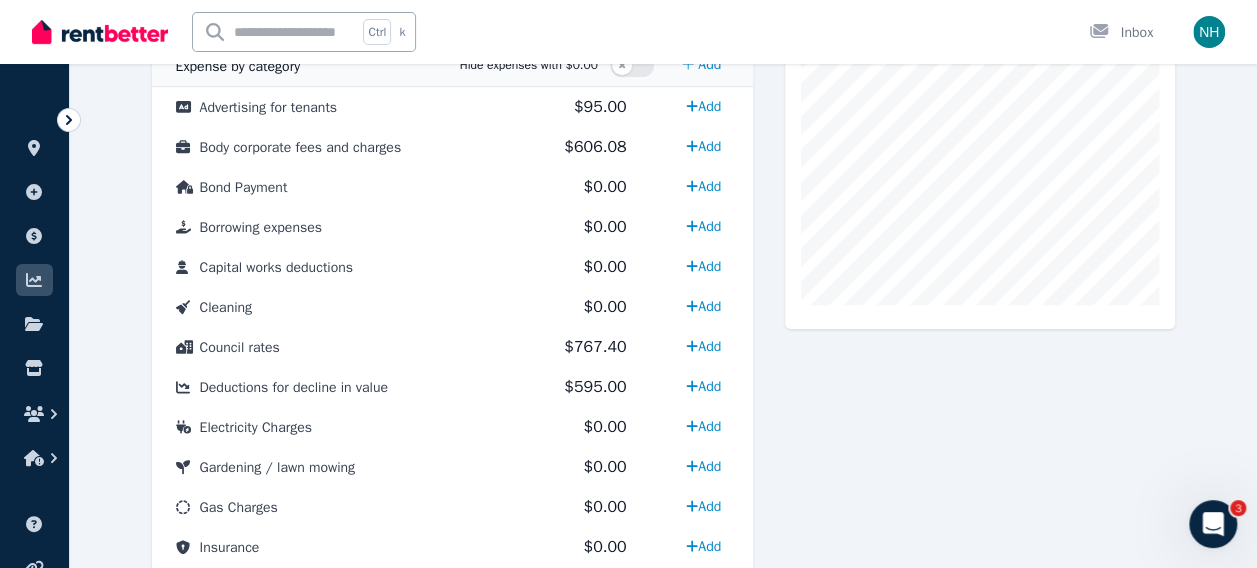 scroll, scrollTop: 640, scrollLeft: 0, axis: vertical 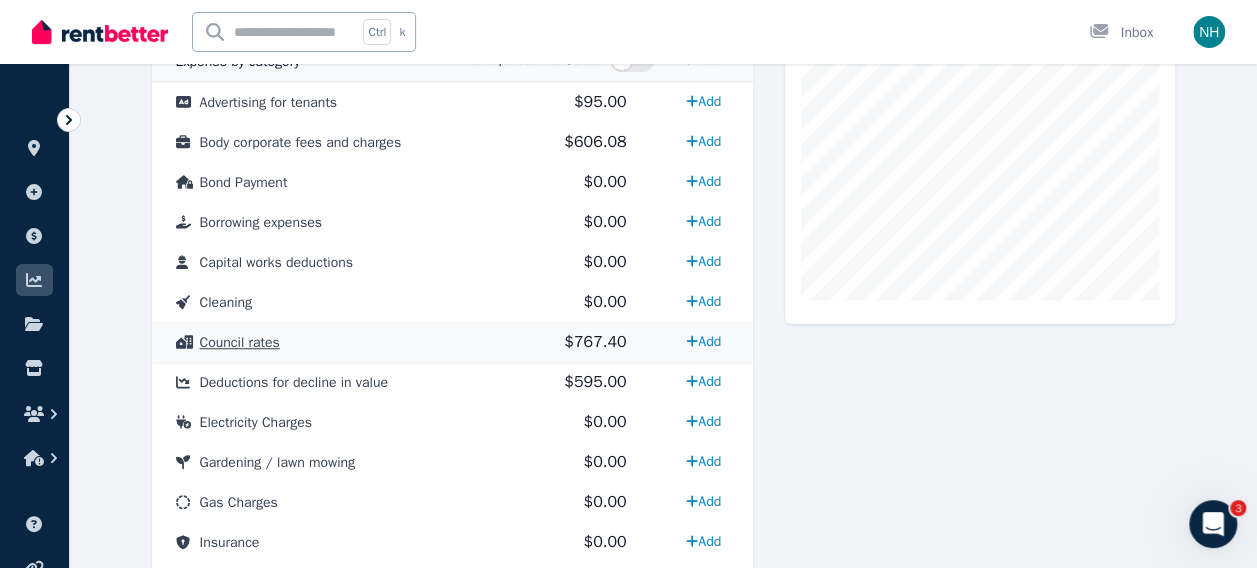 click on "$767.40" at bounding box center [576, 342] 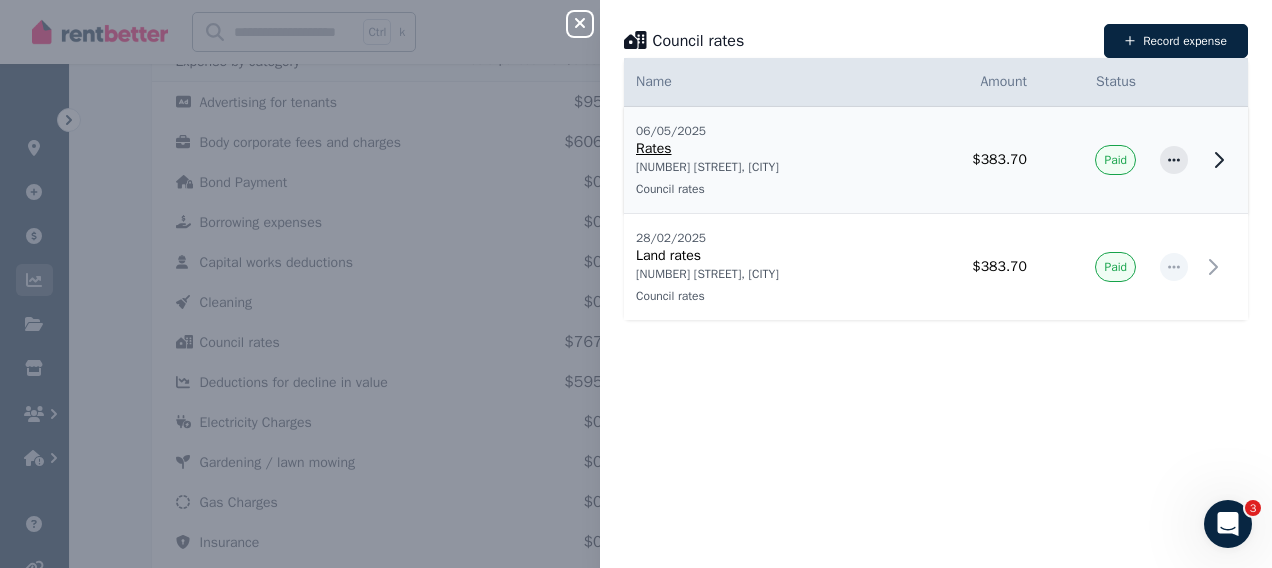 click on "[DATE] [STREET], [CITY] [STATE] [POSTAL_CODE] [TYPE] [STREET], [CITY] [TYPE]" at bounding box center [765, 160] 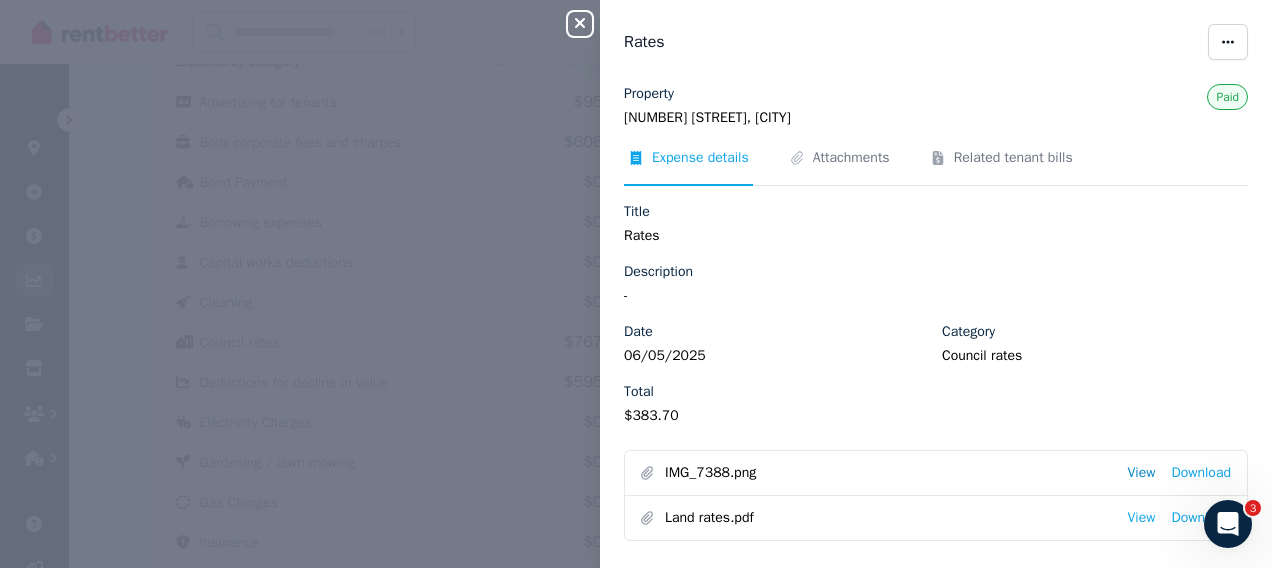 click on "View" at bounding box center (1141, 473) 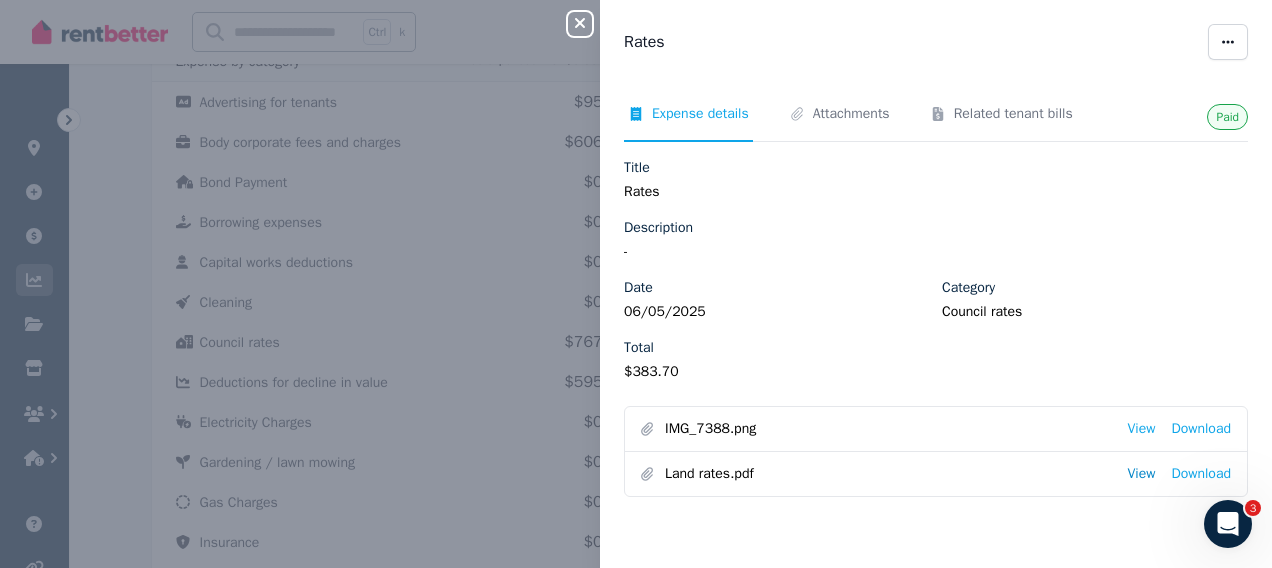 click on "View" at bounding box center [1141, 474] 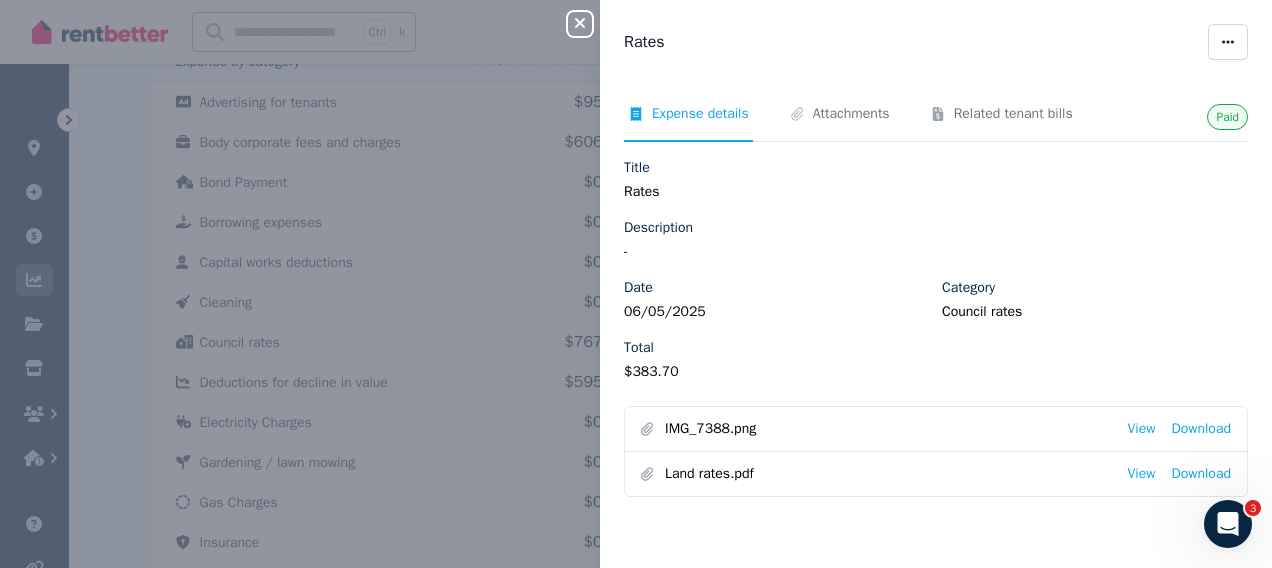click 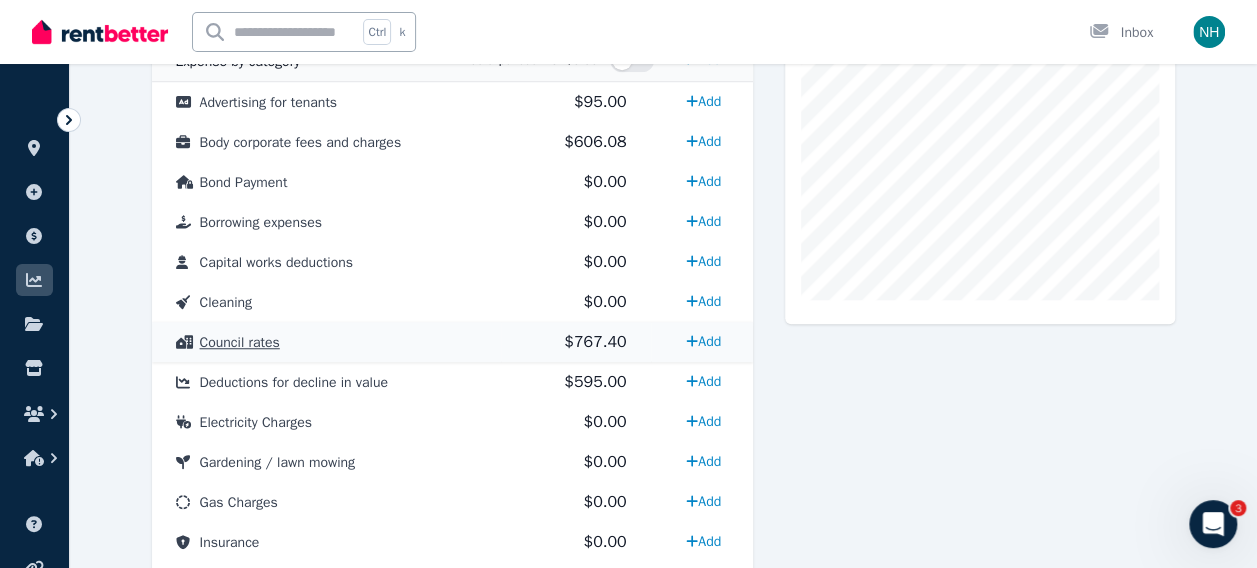 click on "Council rates" at bounding box center (326, 342) 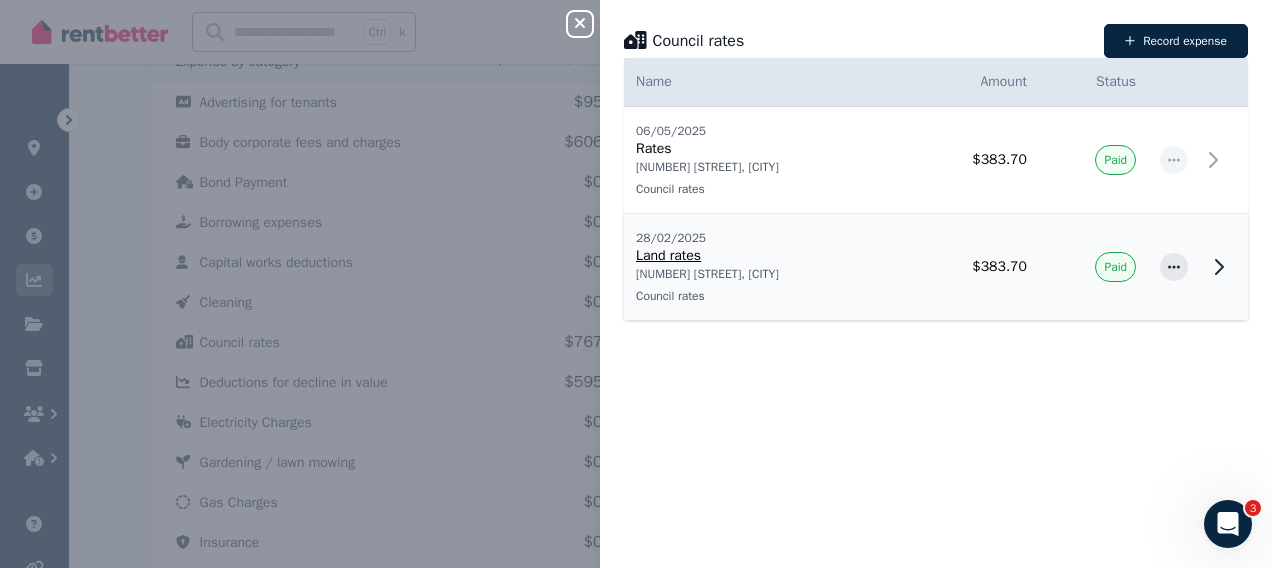 click on "$383.70" at bounding box center [972, 267] 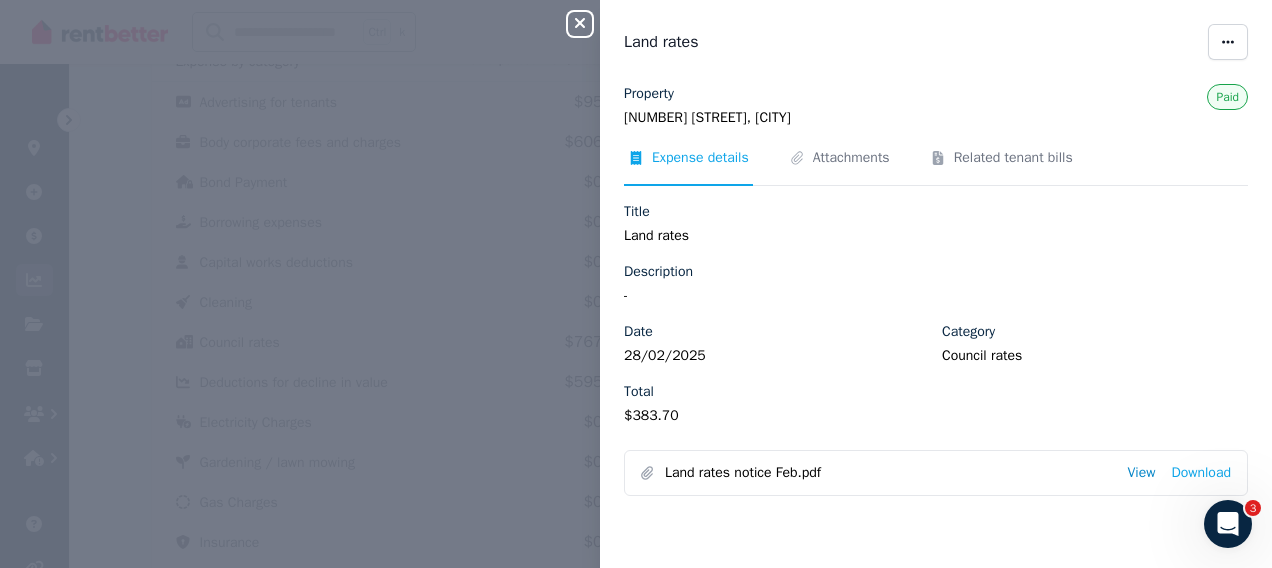 click on "View" at bounding box center [1141, 473] 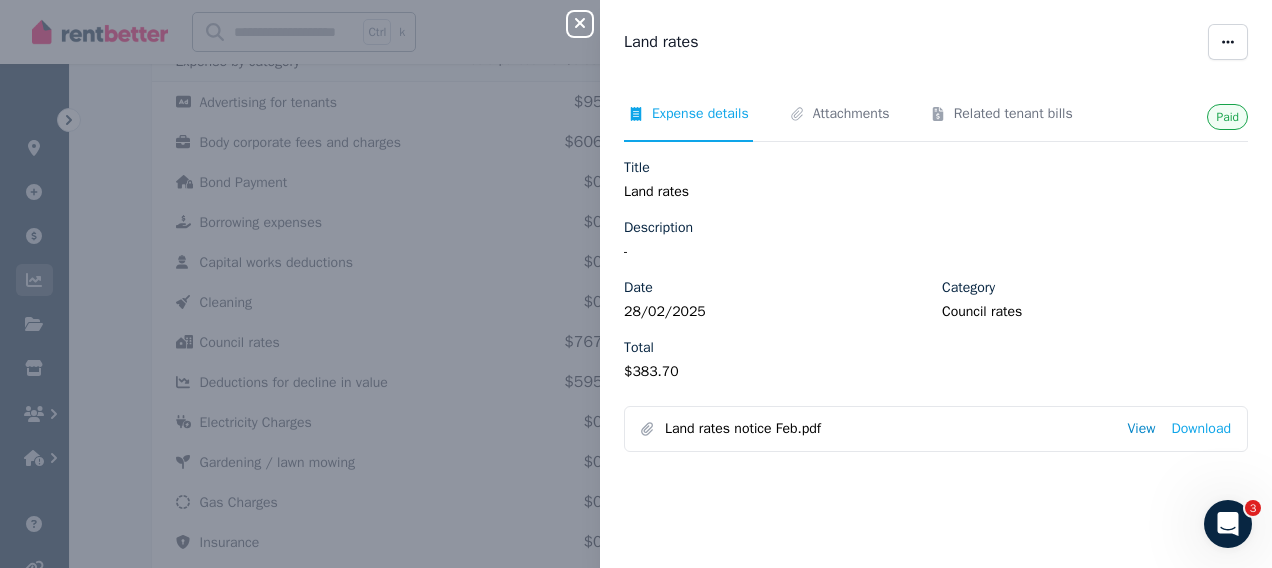 click on "View" at bounding box center [1141, 429] 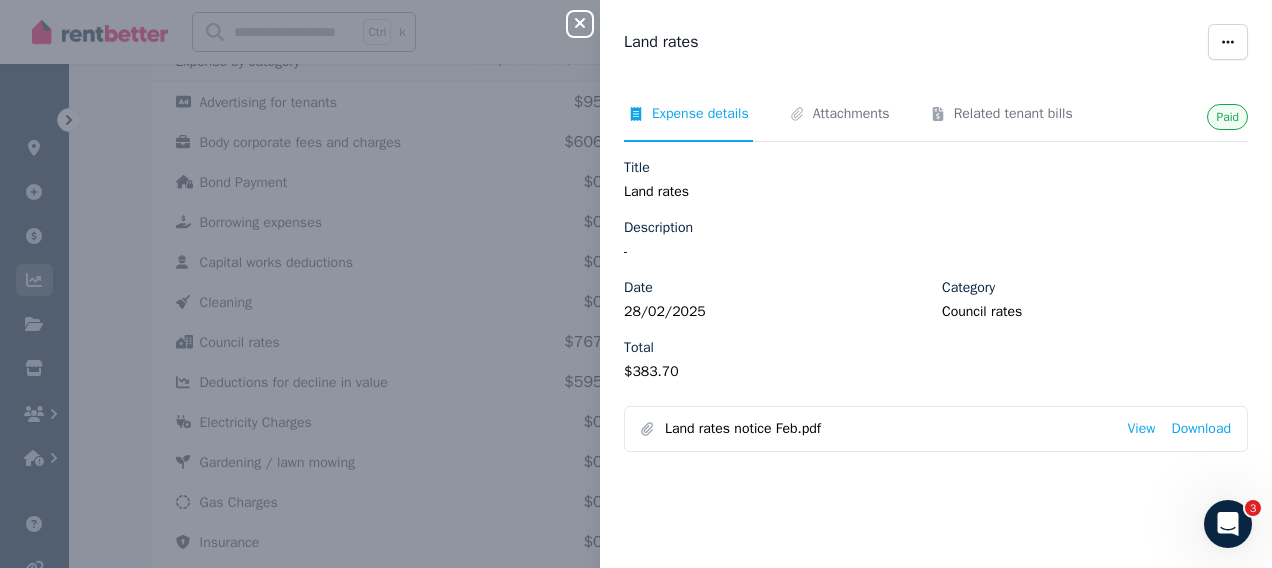 click 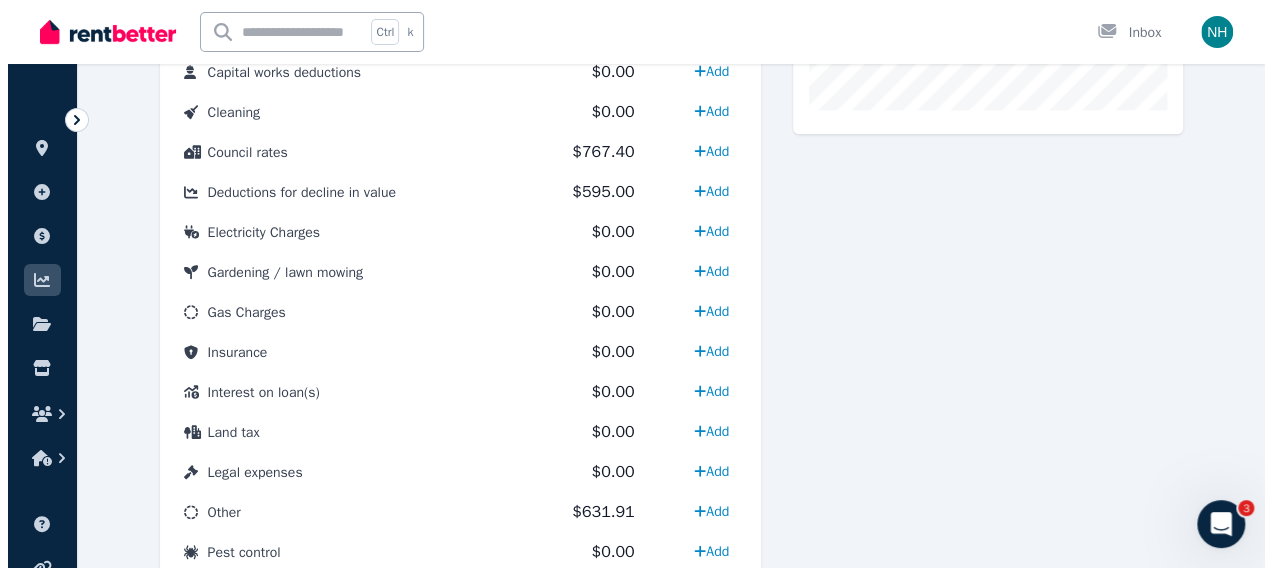 scroll, scrollTop: 818, scrollLeft: 0, axis: vertical 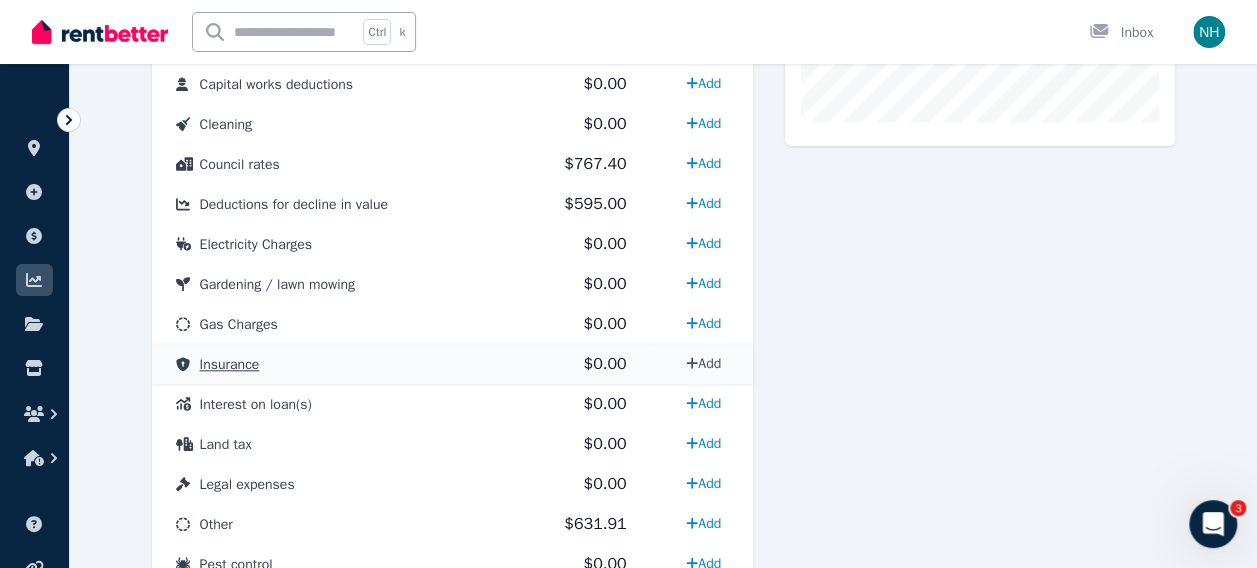 click on "Add" at bounding box center (703, 363) 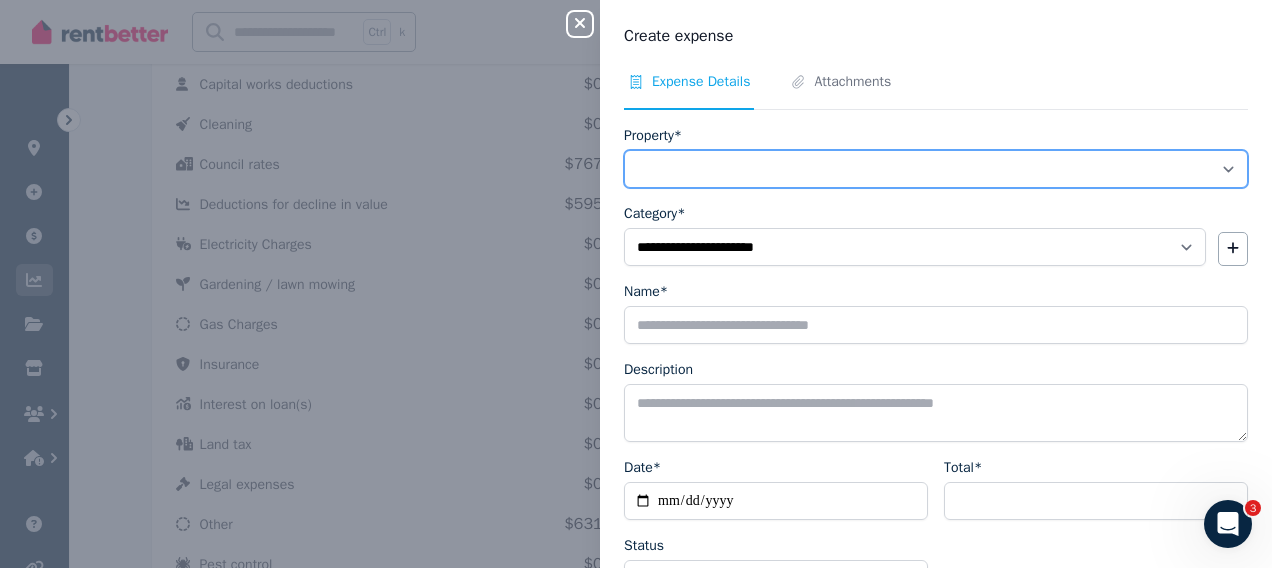 click on "**********" at bounding box center (936, 169) 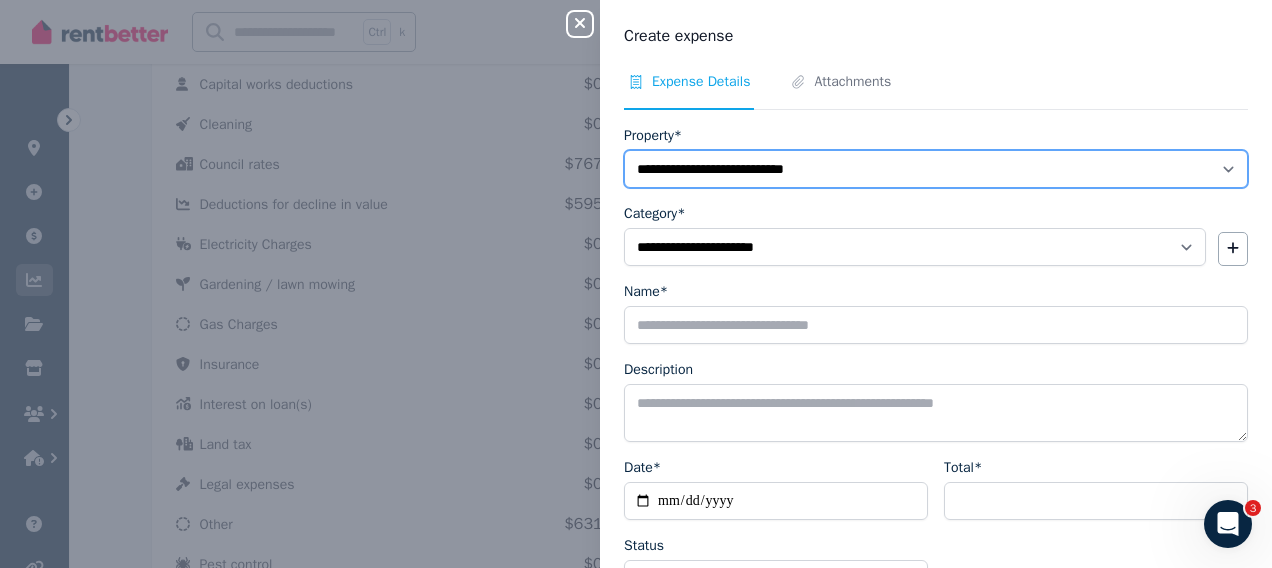 click on "**********" at bounding box center [936, 169] 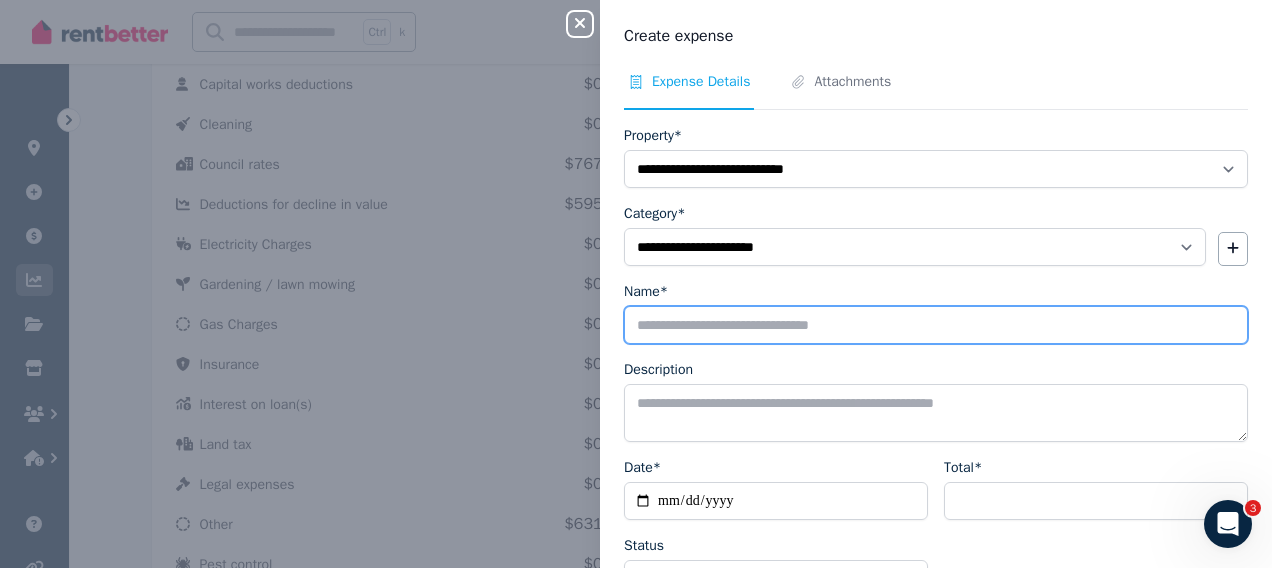 click on "Name*" at bounding box center (936, 325) 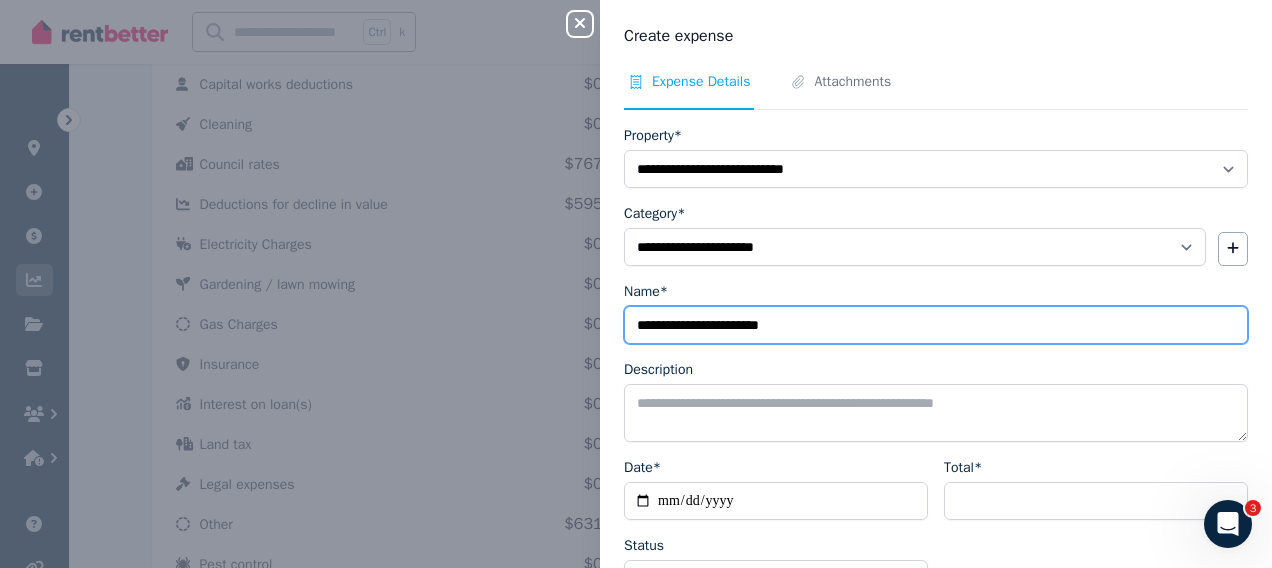 type on "**********" 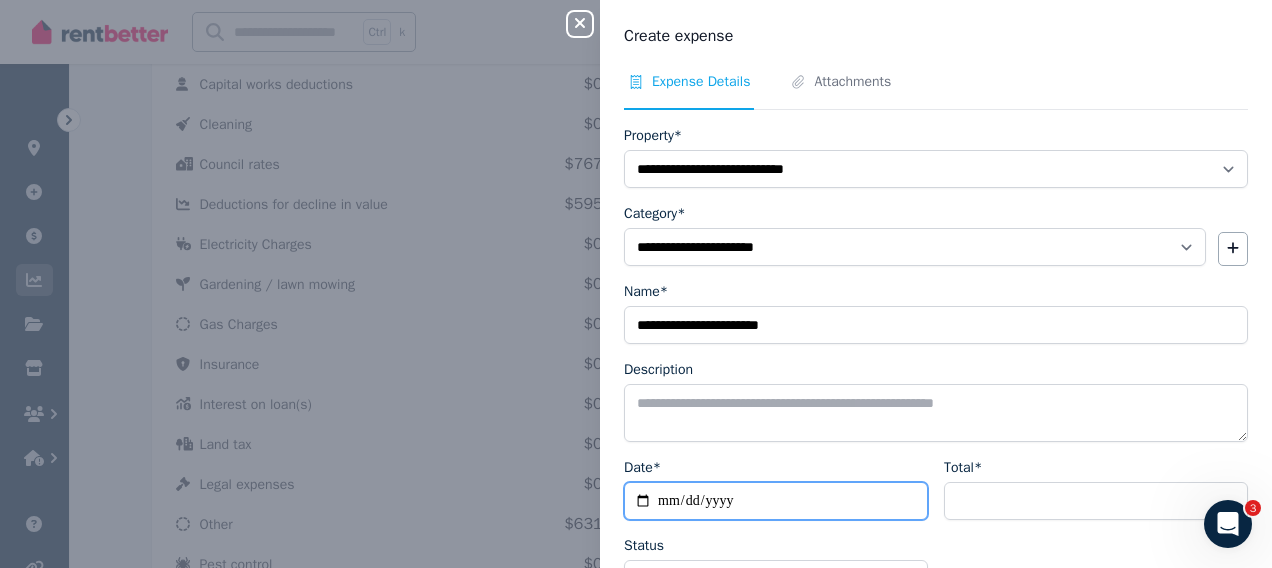 click on "Date*" at bounding box center (776, 501) 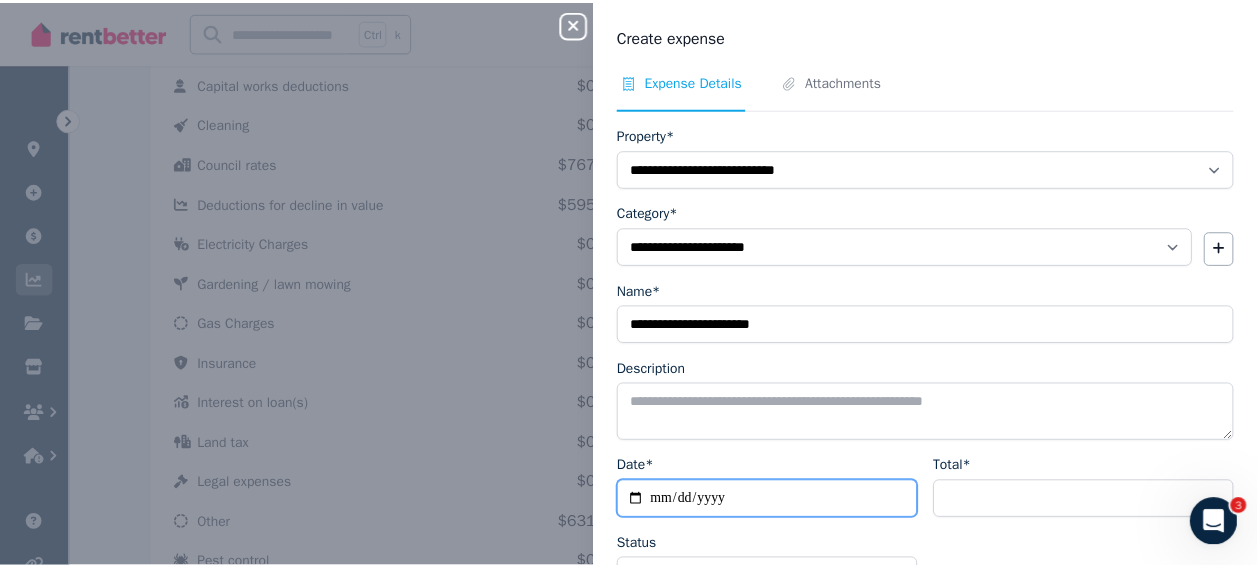 scroll, scrollTop: 133, scrollLeft: 0, axis: vertical 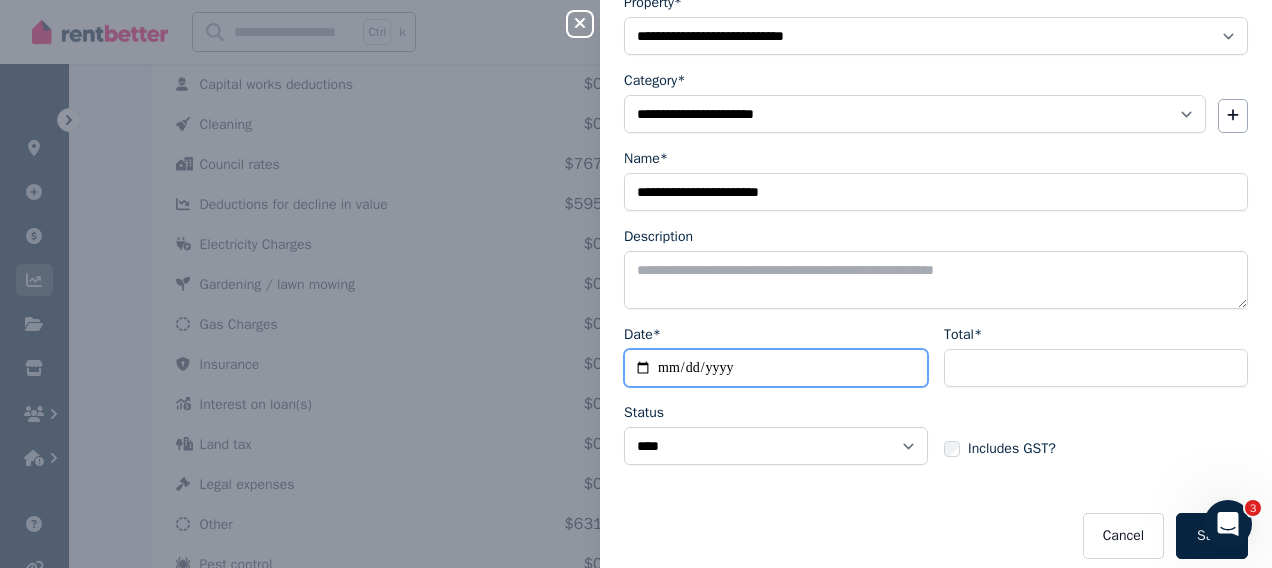 click on "Date*" at bounding box center [776, 368] 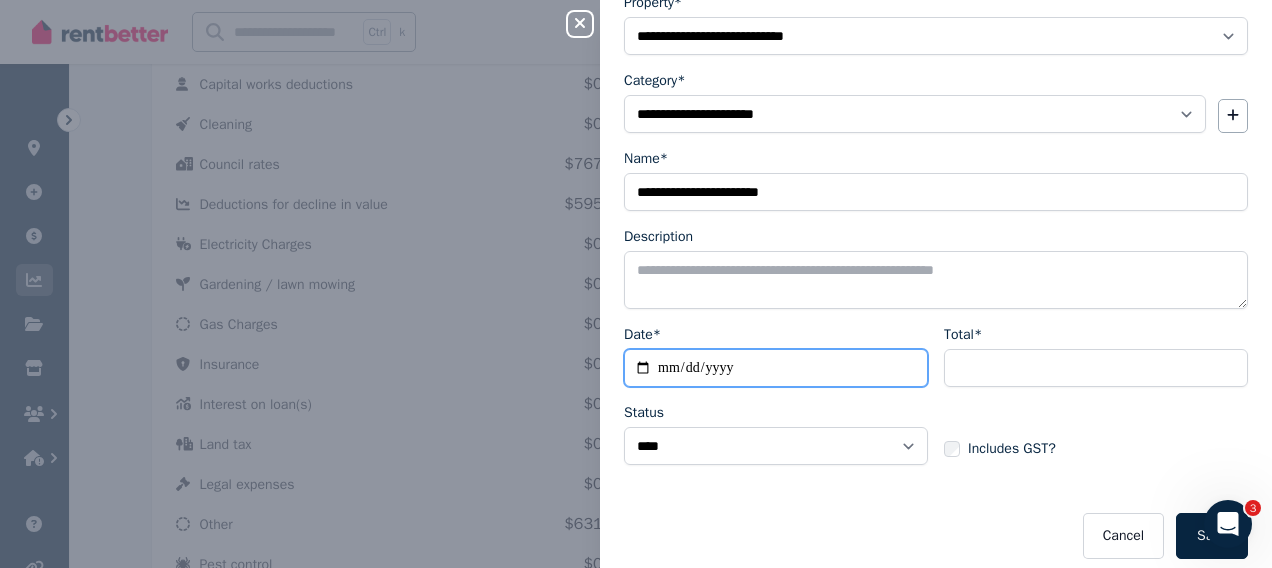 type on "**********" 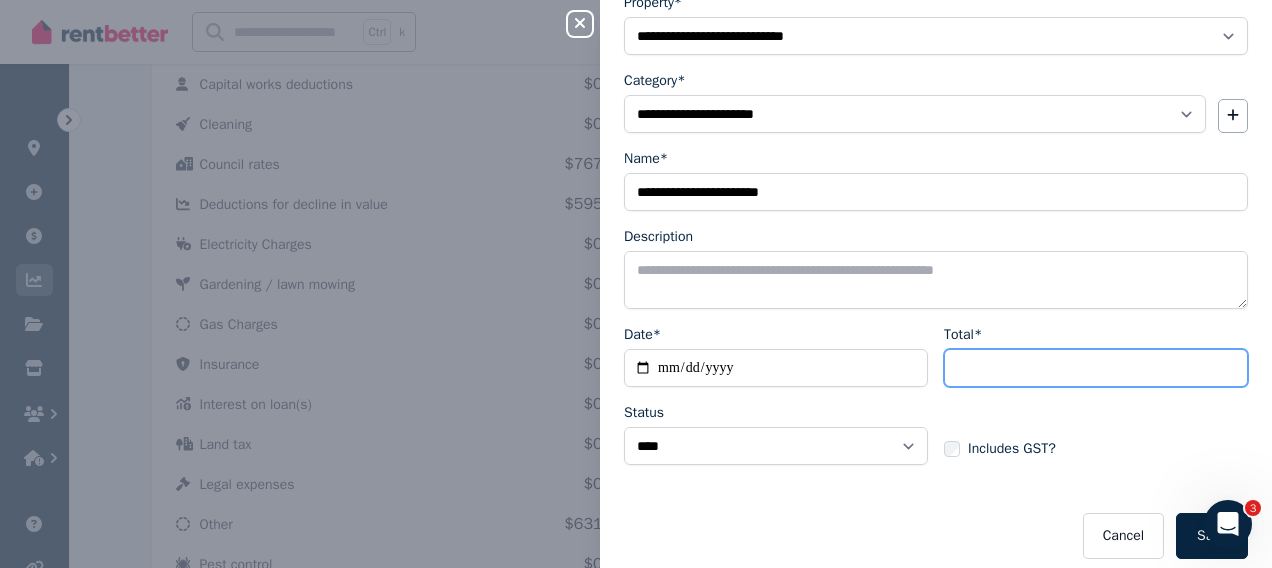 click on "Total*" at bounding box center [1096, 368] 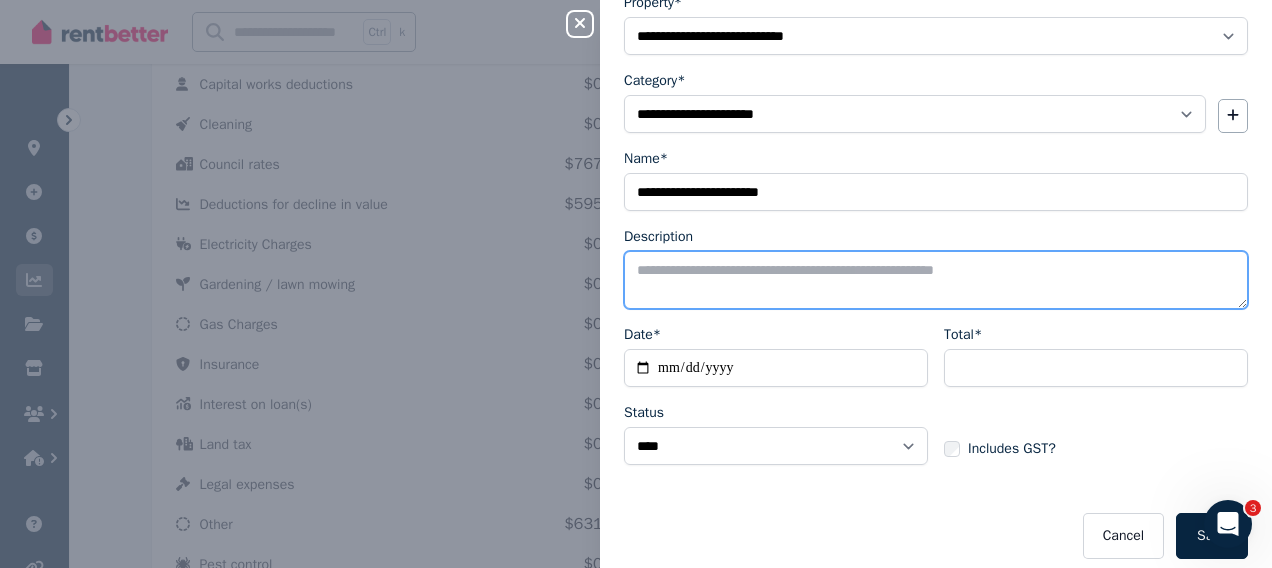 click on "Description" at bounding box center [936, 280] 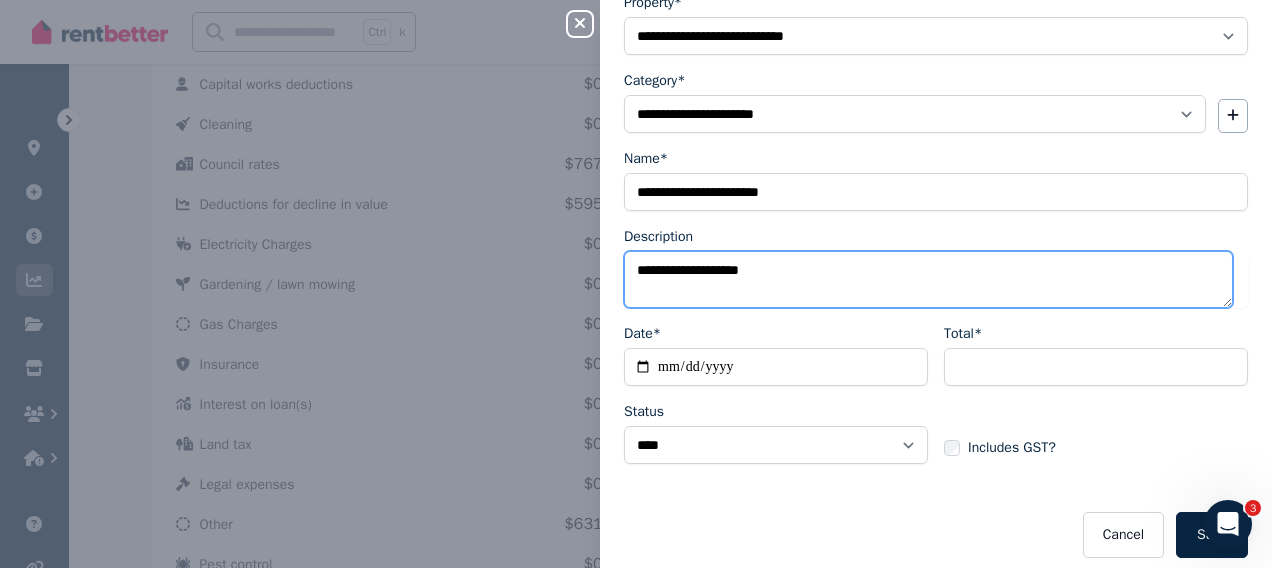 type on "**********" 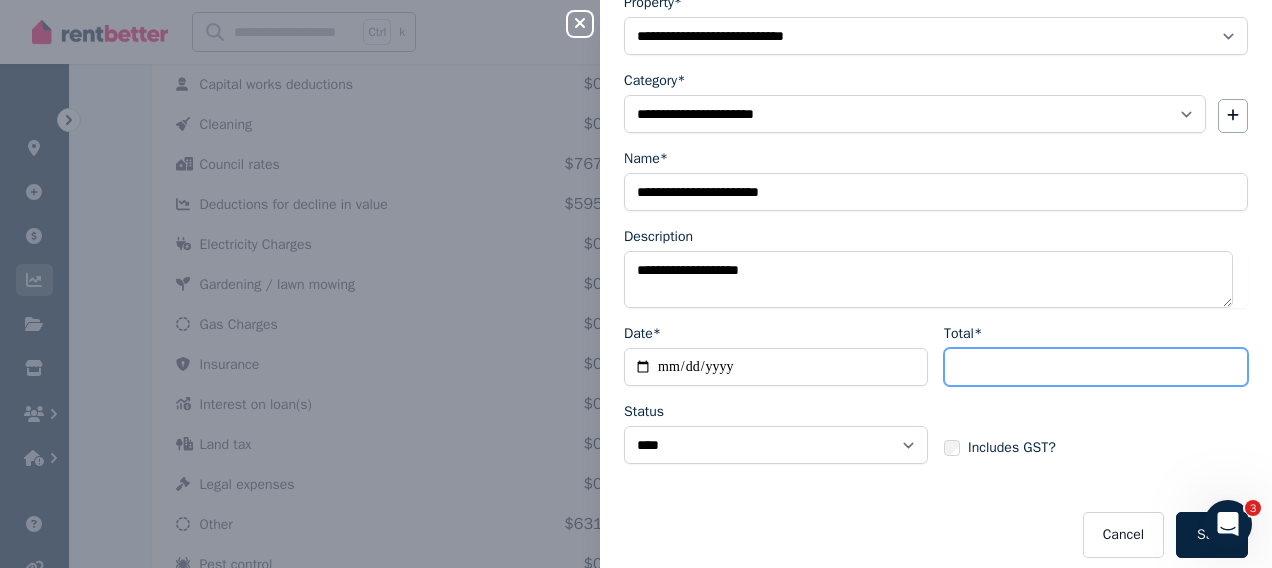 click on "Total*" at bounding box center (1096, 367) 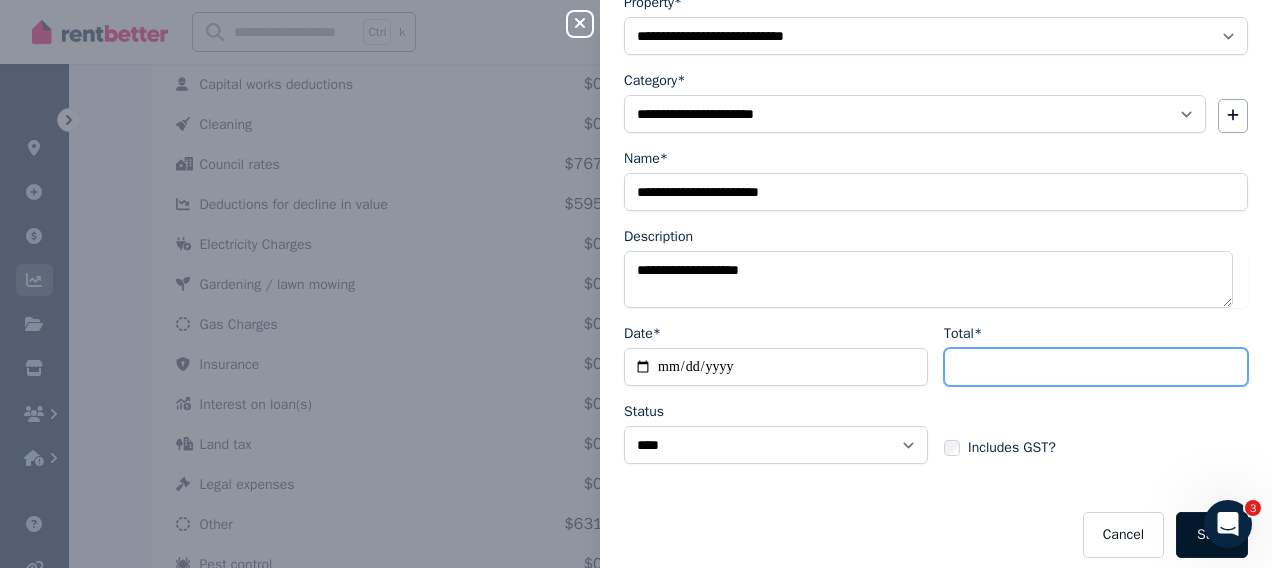 type on "******" 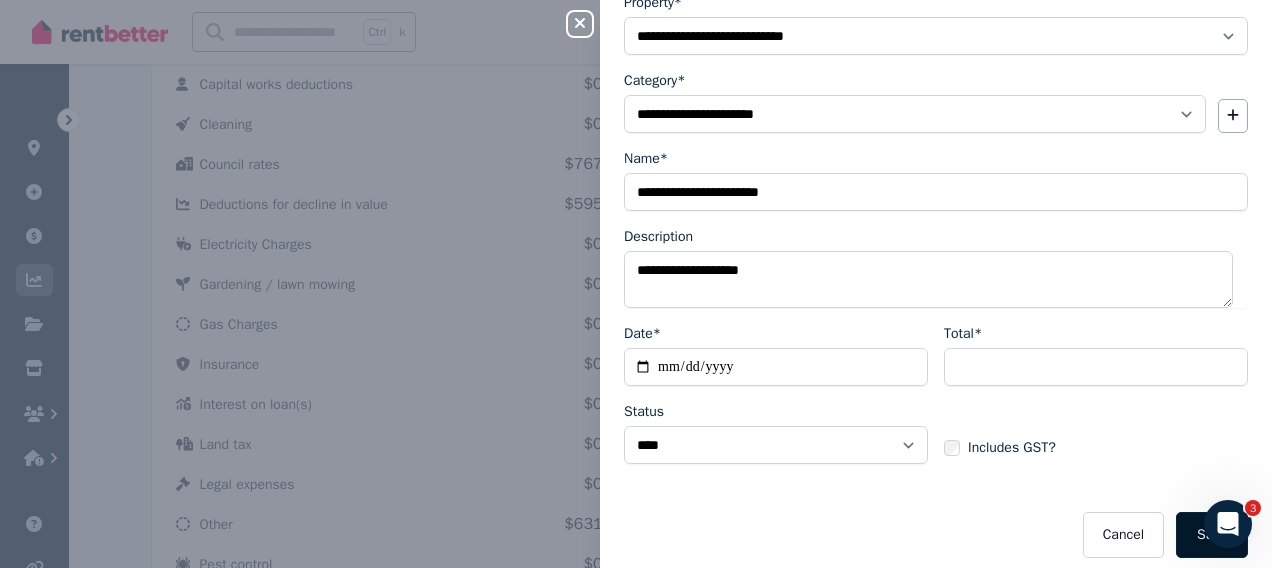 click on "Save" at bounding box center (1212, 535) 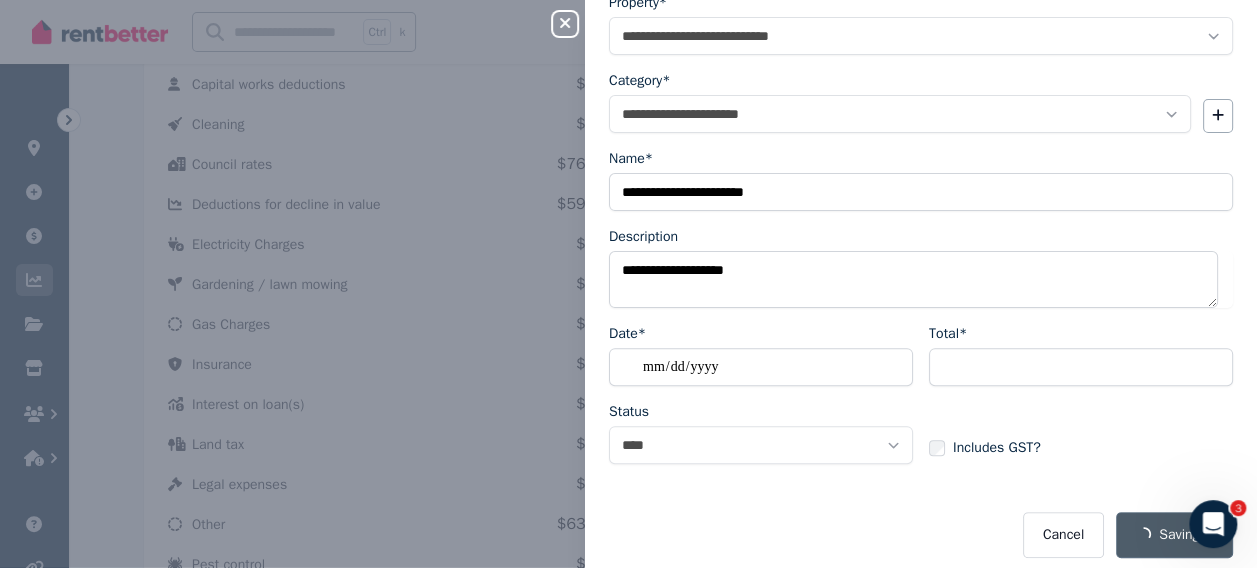 select 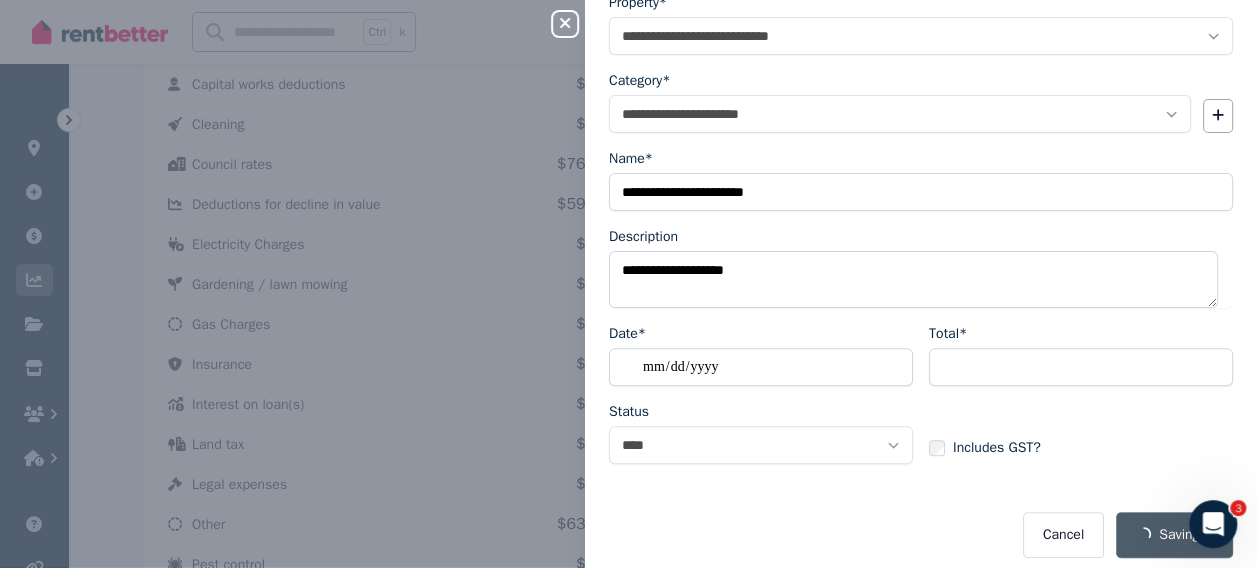 select 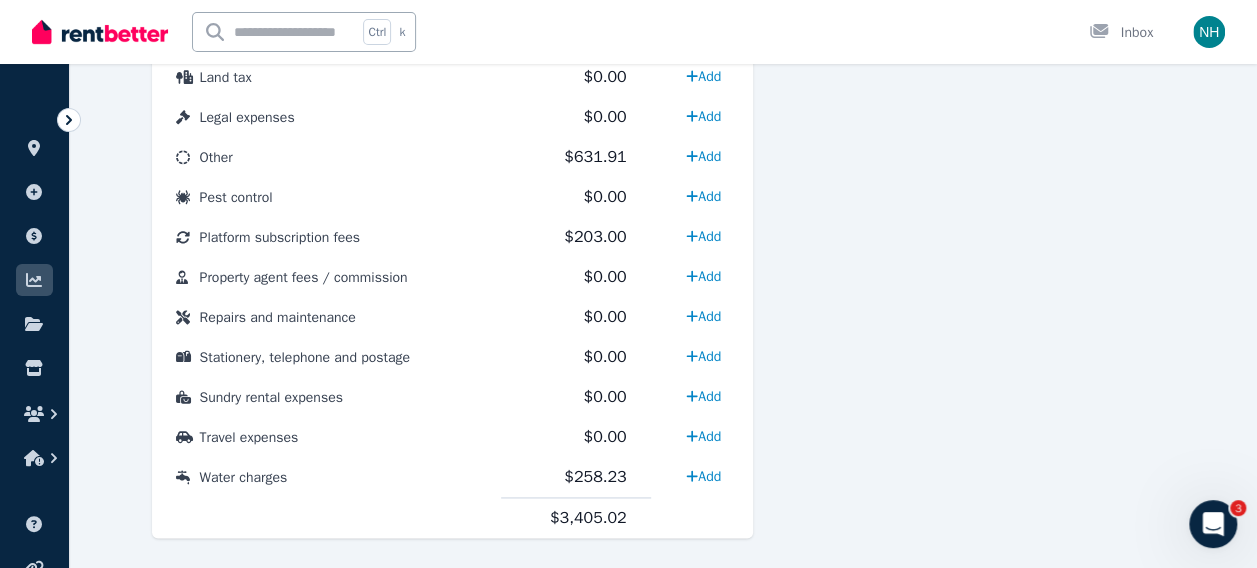 scroll, scrollTop: 1186, scrollLeft: 0, axis: vertical 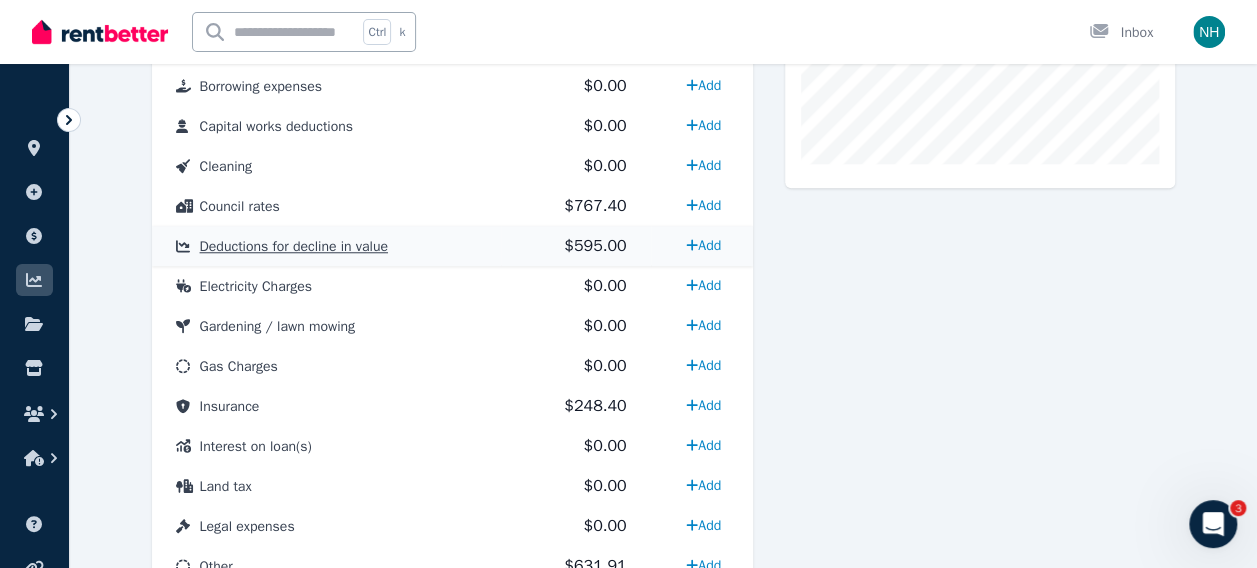 click 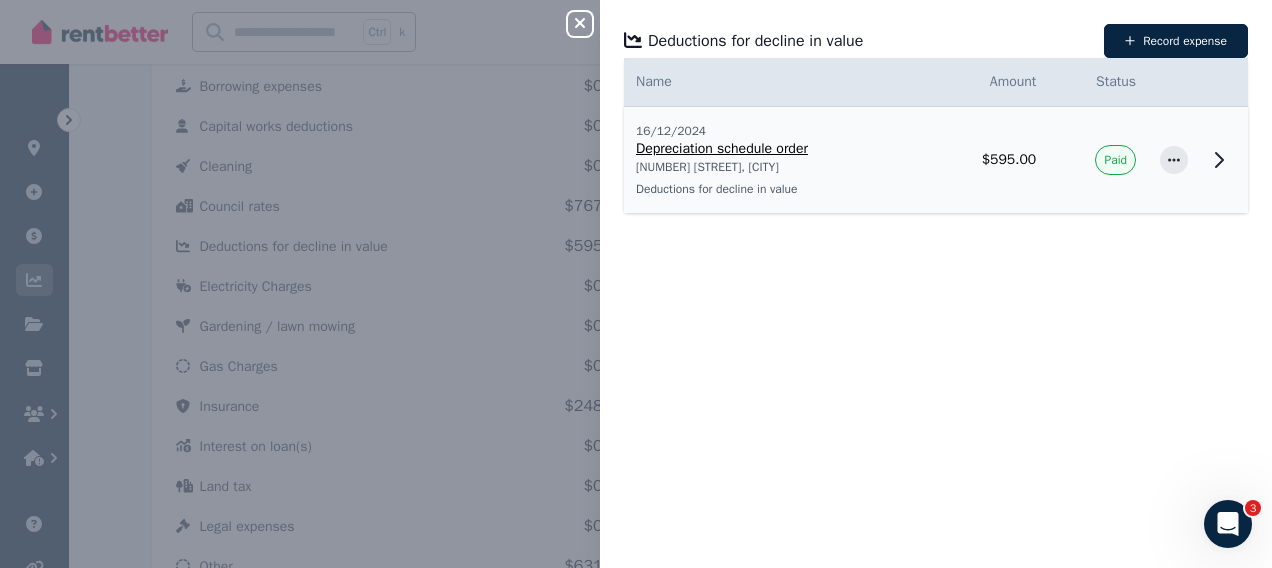 click on "[DATE] [STREET], [CITY] [TYPE]" at bounding box center (775, 160) 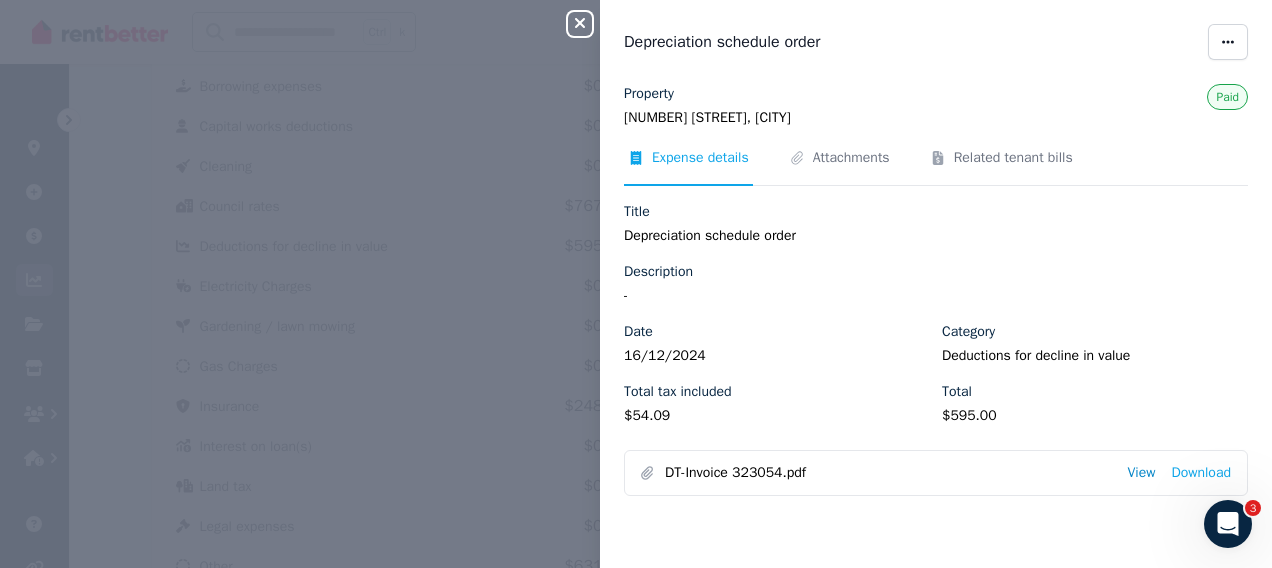 click on "View" at bounding box center (1141, 473) 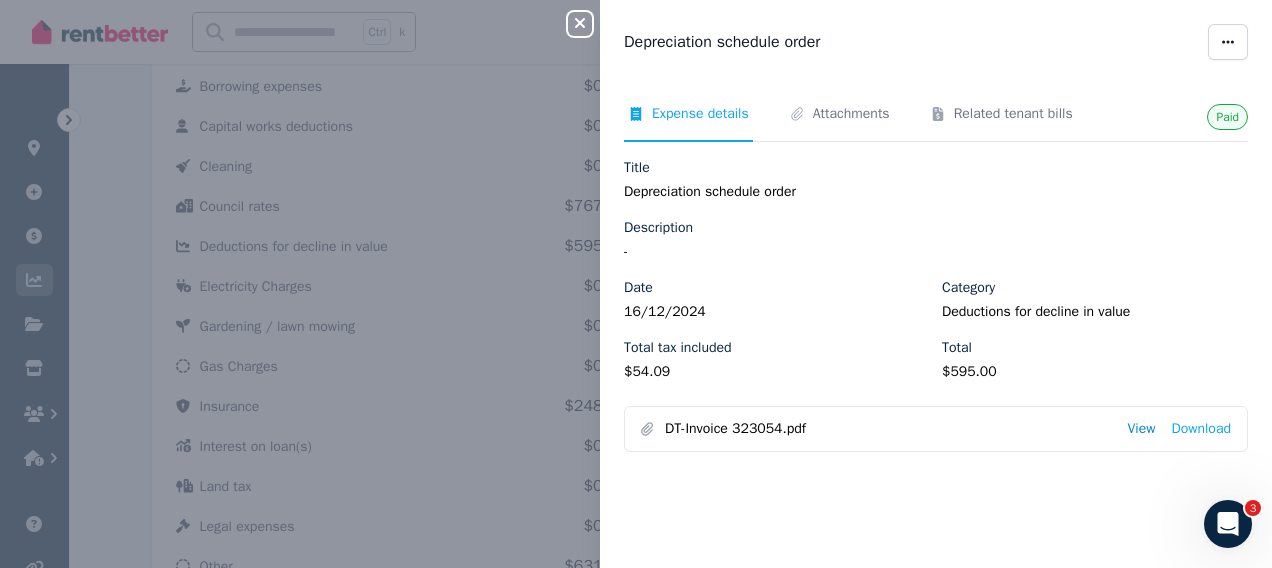 click on "View" at bounding box center [1141, 429] 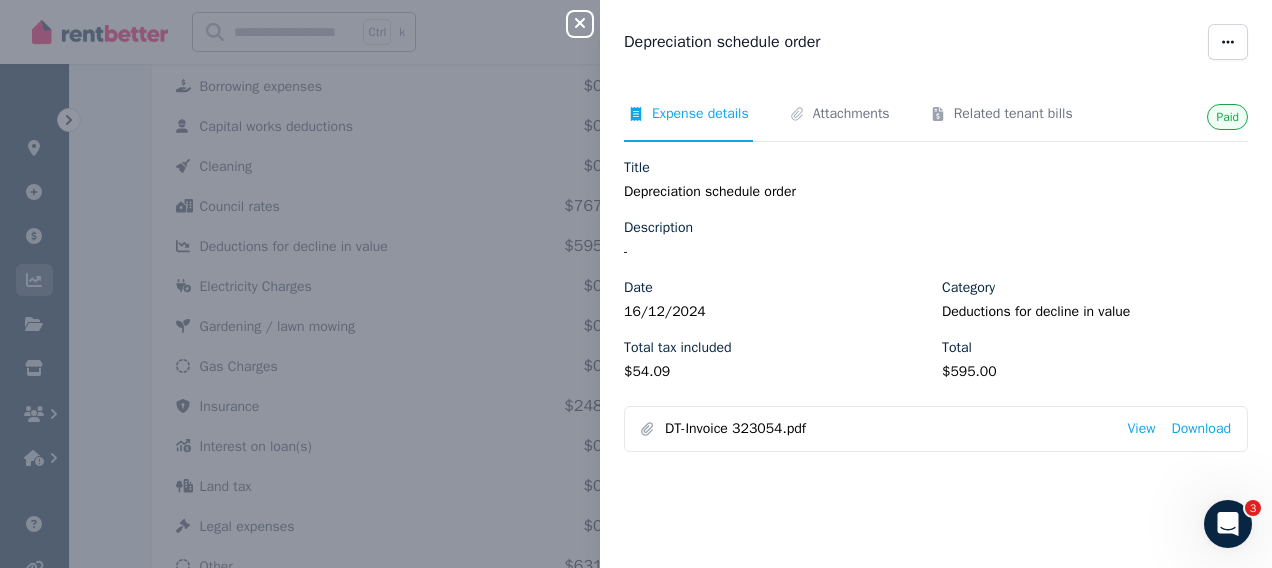click 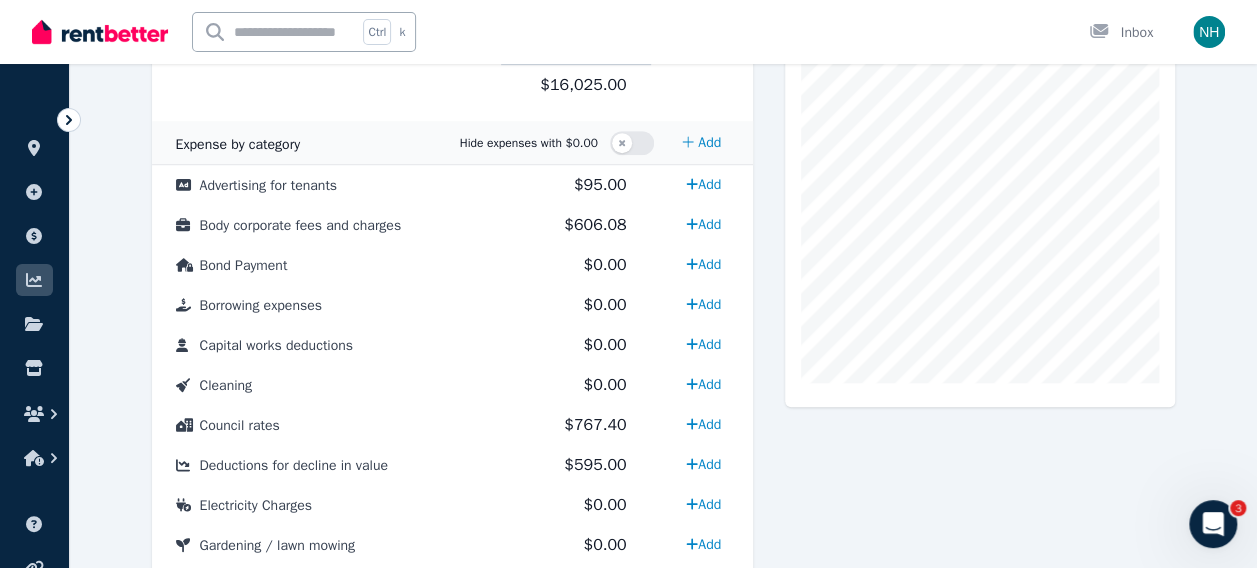 scroll, scrollTop: 549, scrollLeft: 0, axis: vertical 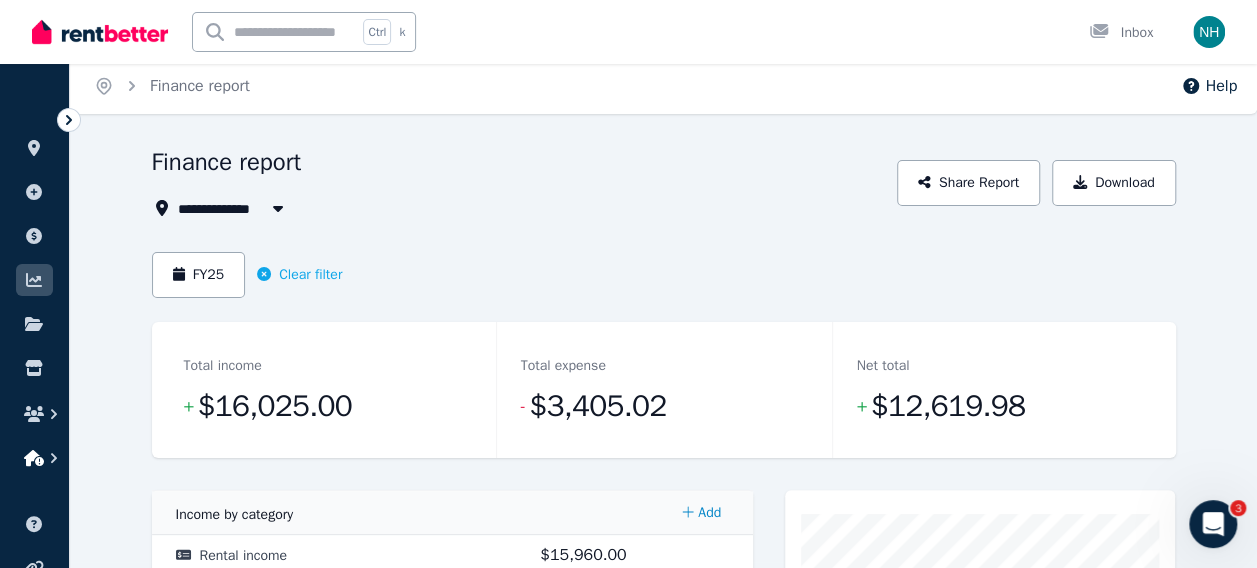 click 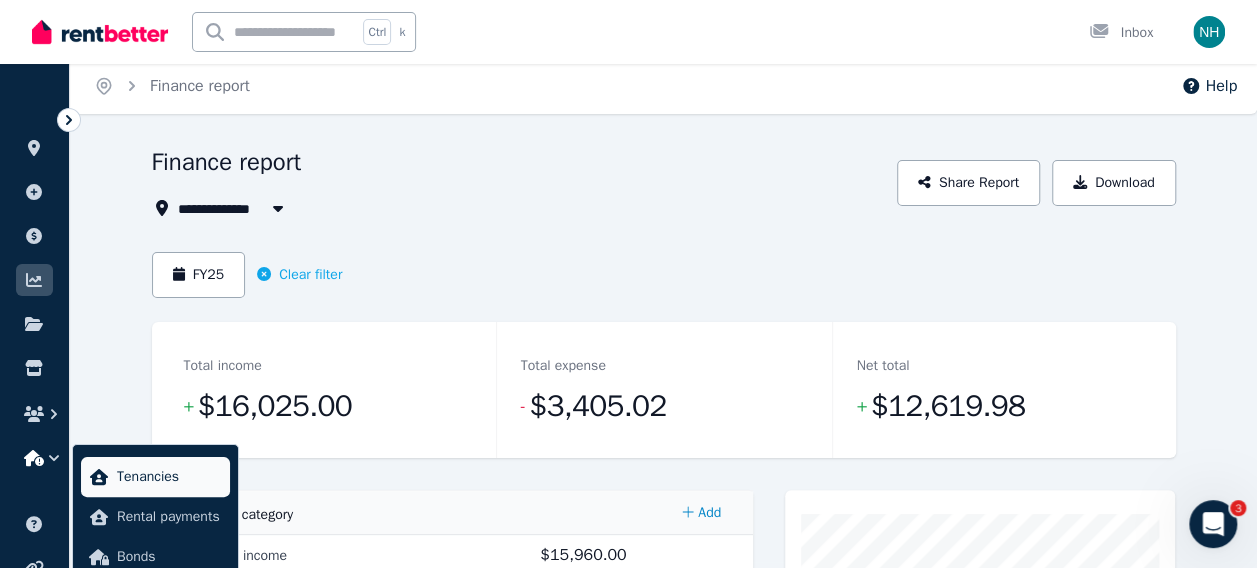 click on "Tenancies" at bounding box center [155, 477] 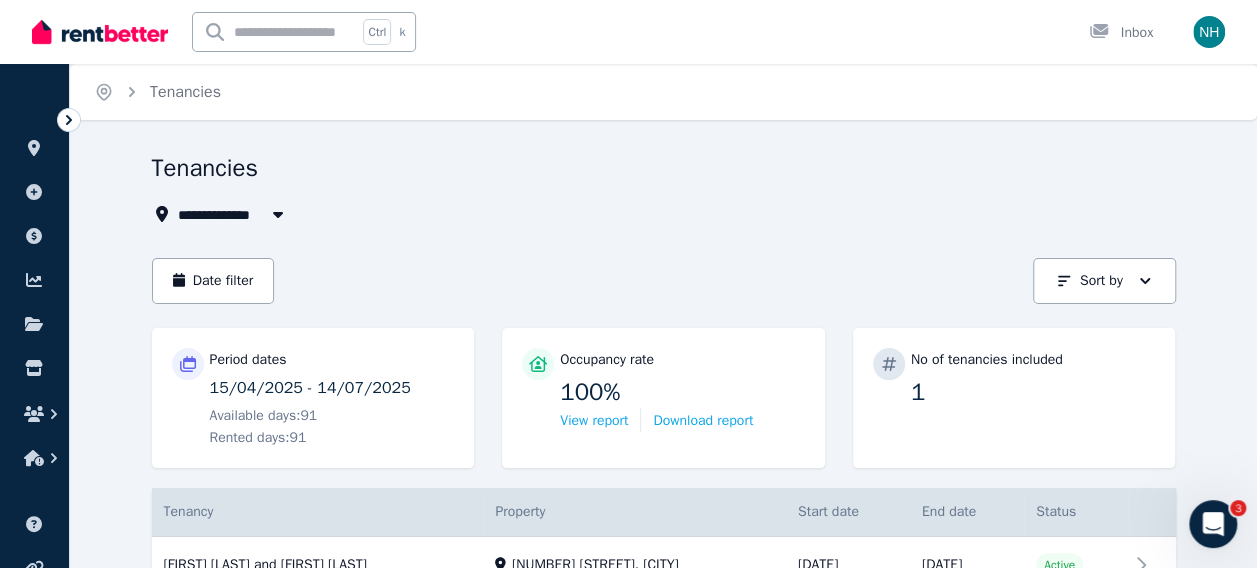 scroll, scrollTop: 96, scrollLeft: 0, axis: vertical 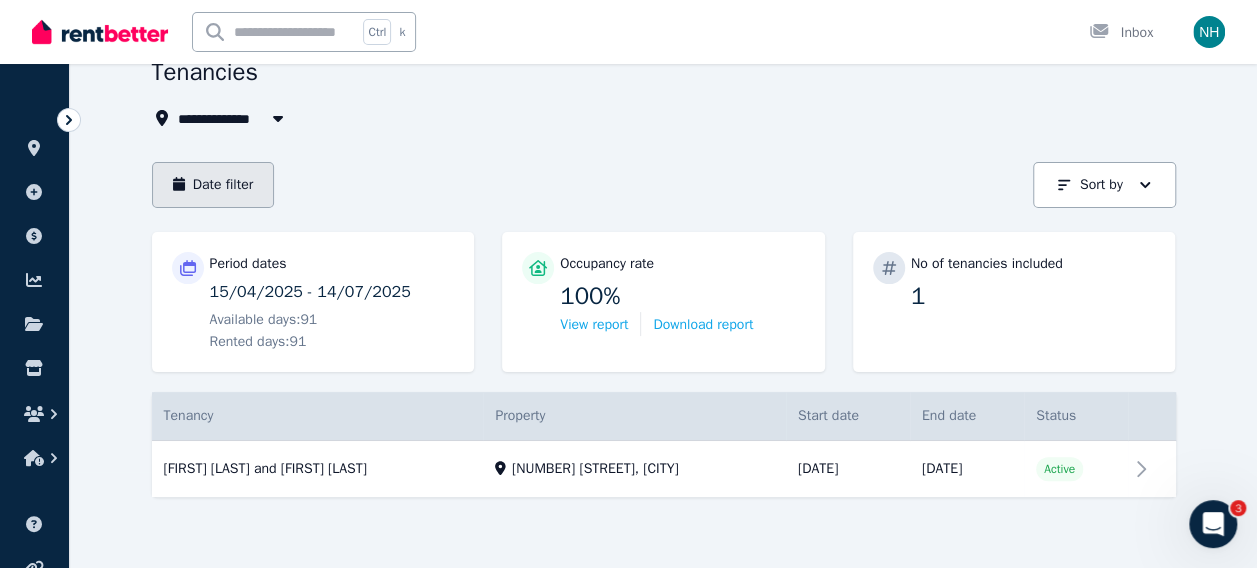 click on "Date filter" at bounding box center [213, 185] 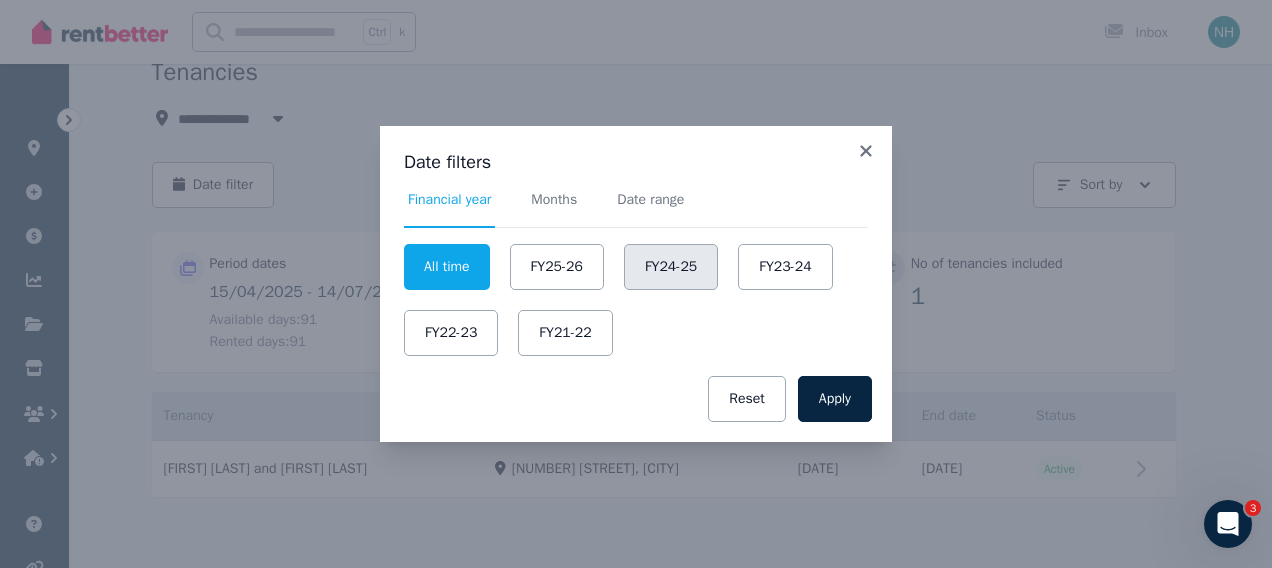 click on "FY24-25" at bounding box center (671, 267) 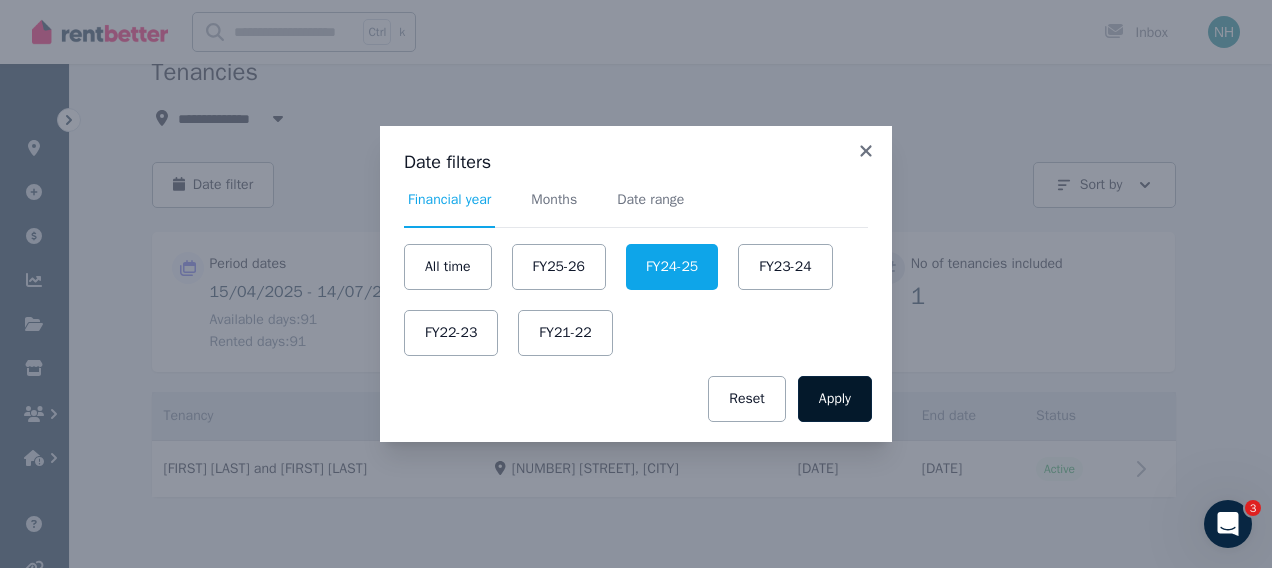 click on "Apply" at bounding box center [835, 399] 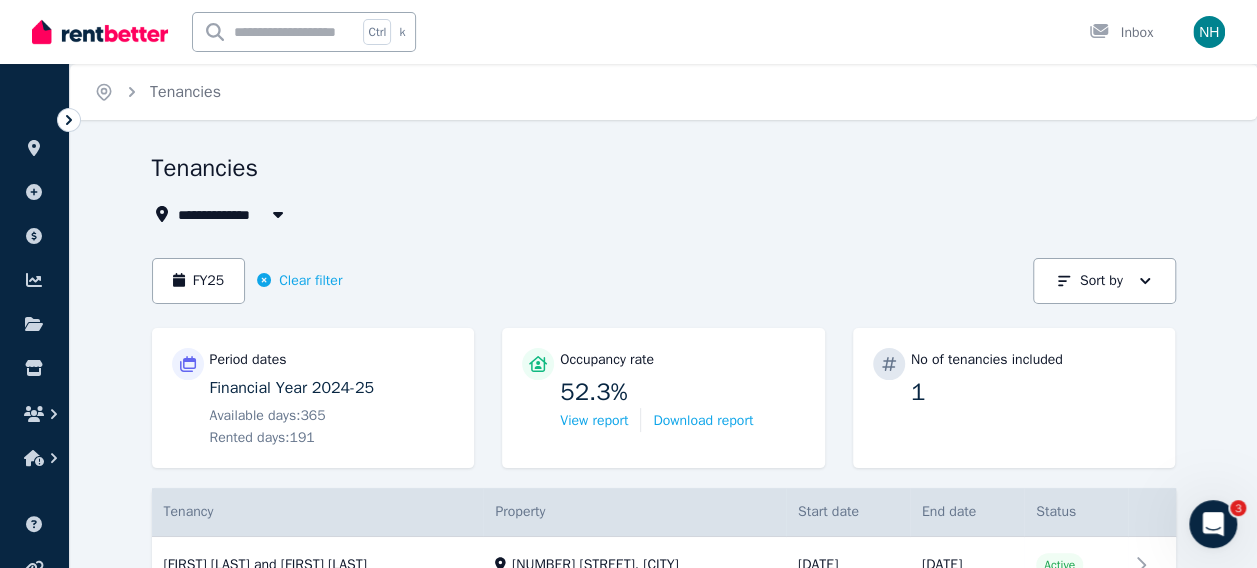 scroll, scrollTop: 96, scrollLeft: 0, axis: vertical 